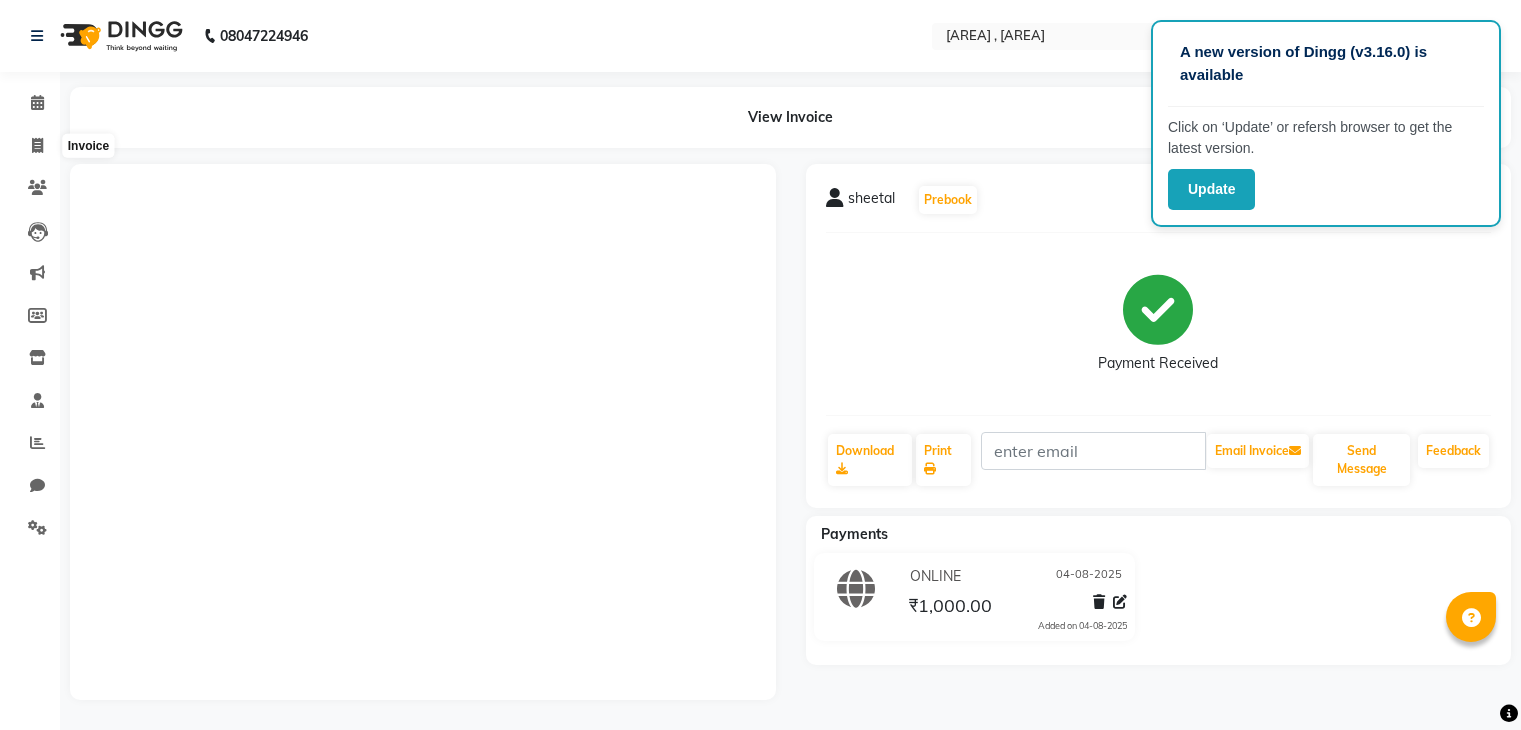 scroll, scrollTop: 14, scrollLeft: 0, axis: vertical 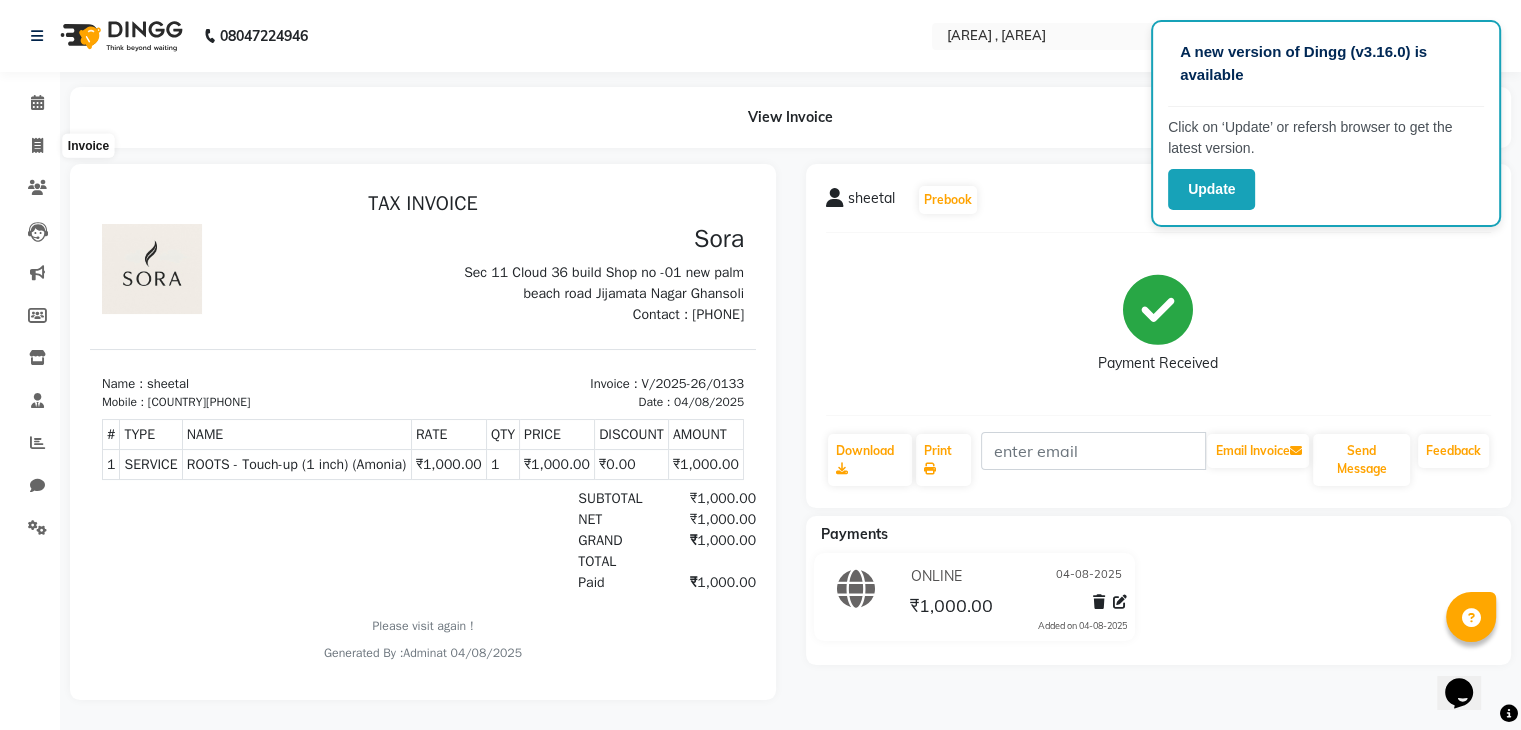 click 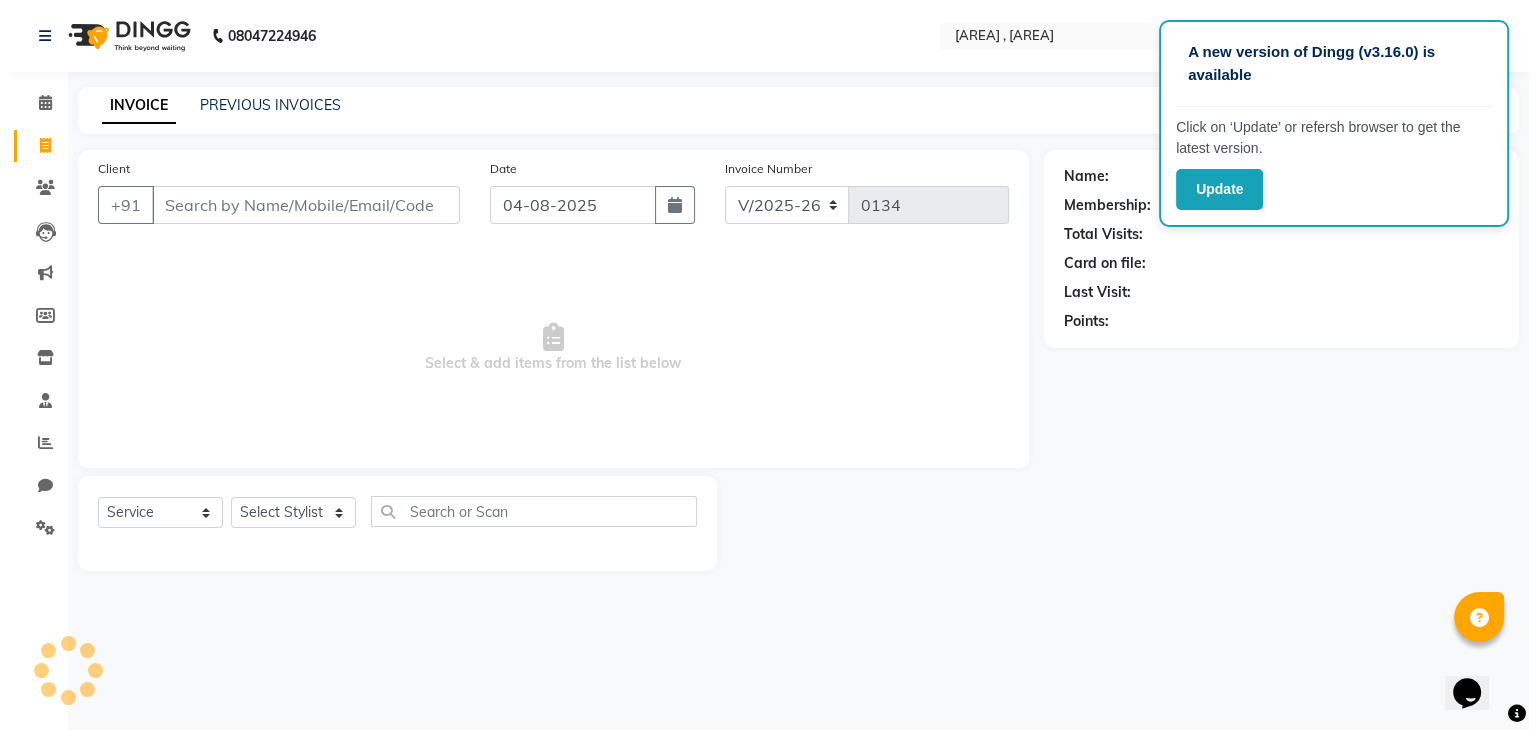 scroll, scrollTop: 0, scrollLeft: 0, axis: both 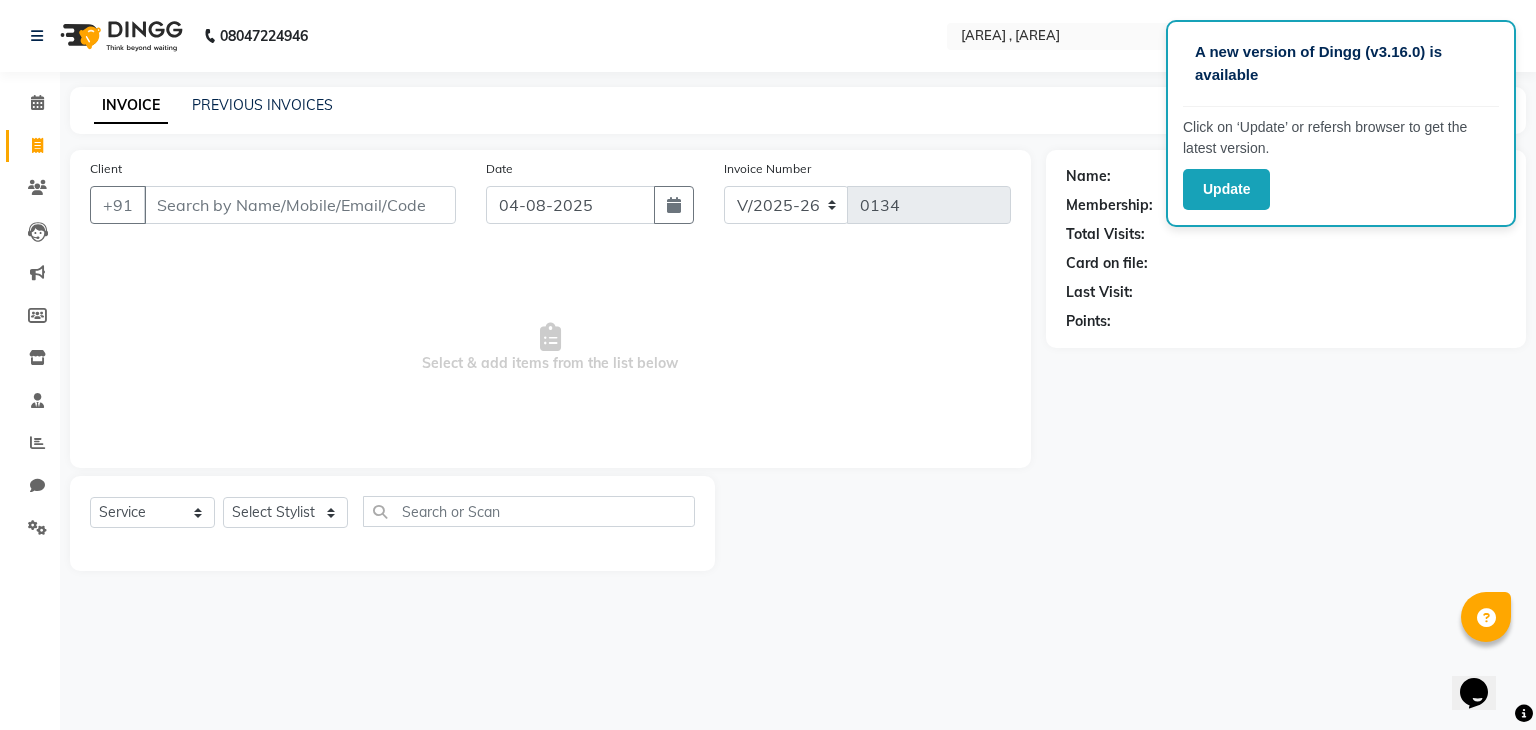 click on "Client" at bounding box center (300, 205) 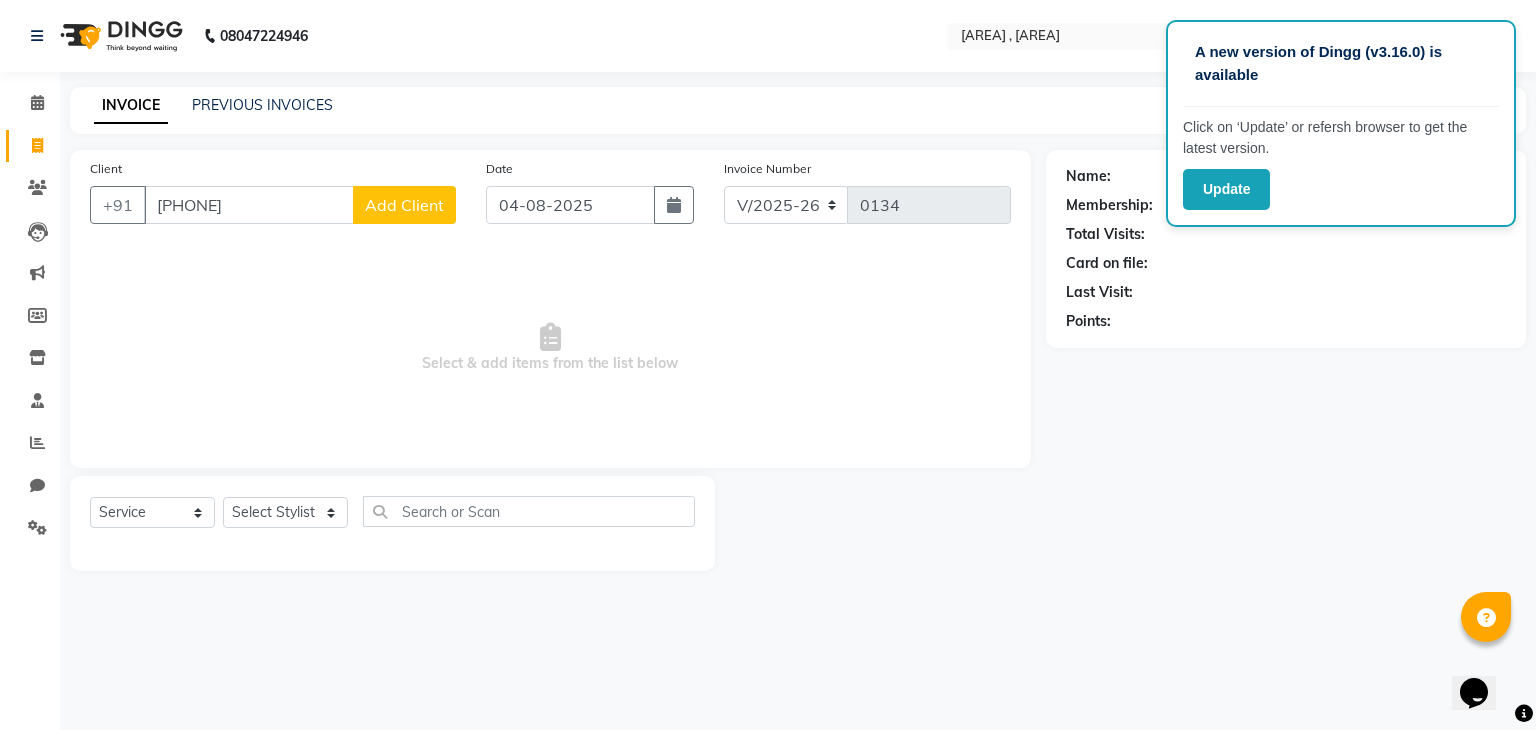 type on "[PHONE]" 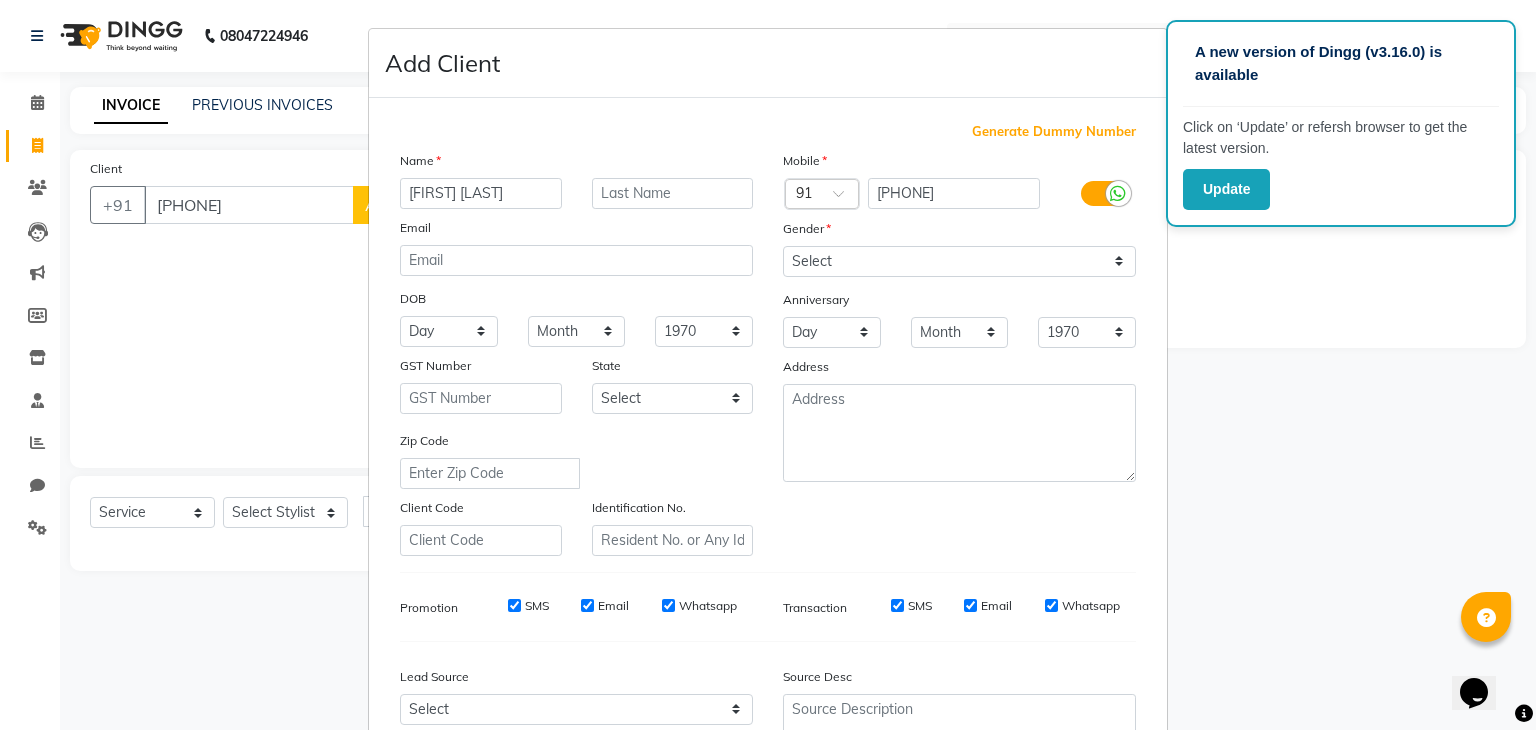 type on "[FIRST] [LAST]" 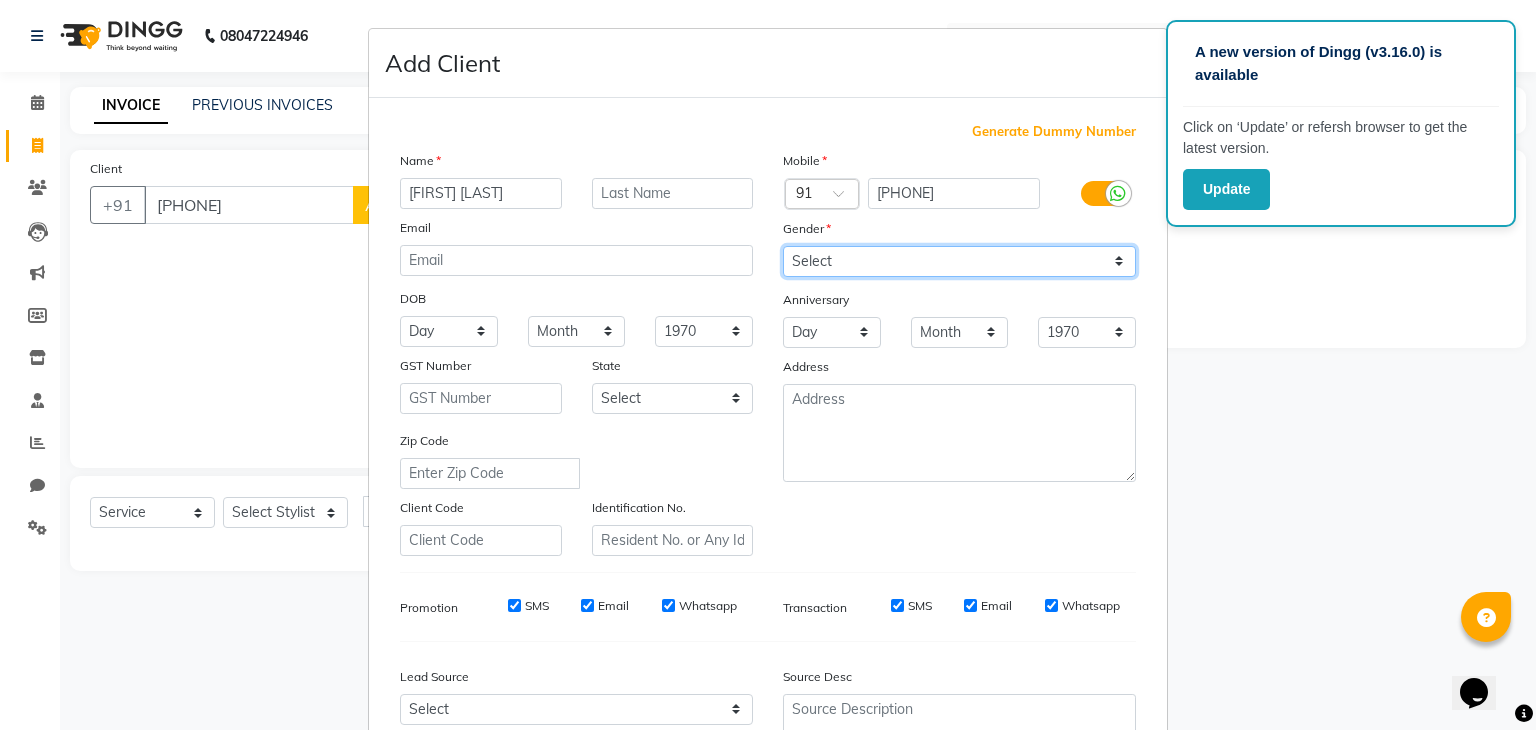 click on "Select Male Female Other Prefer Not To Say" at bounding box center (959, 261) 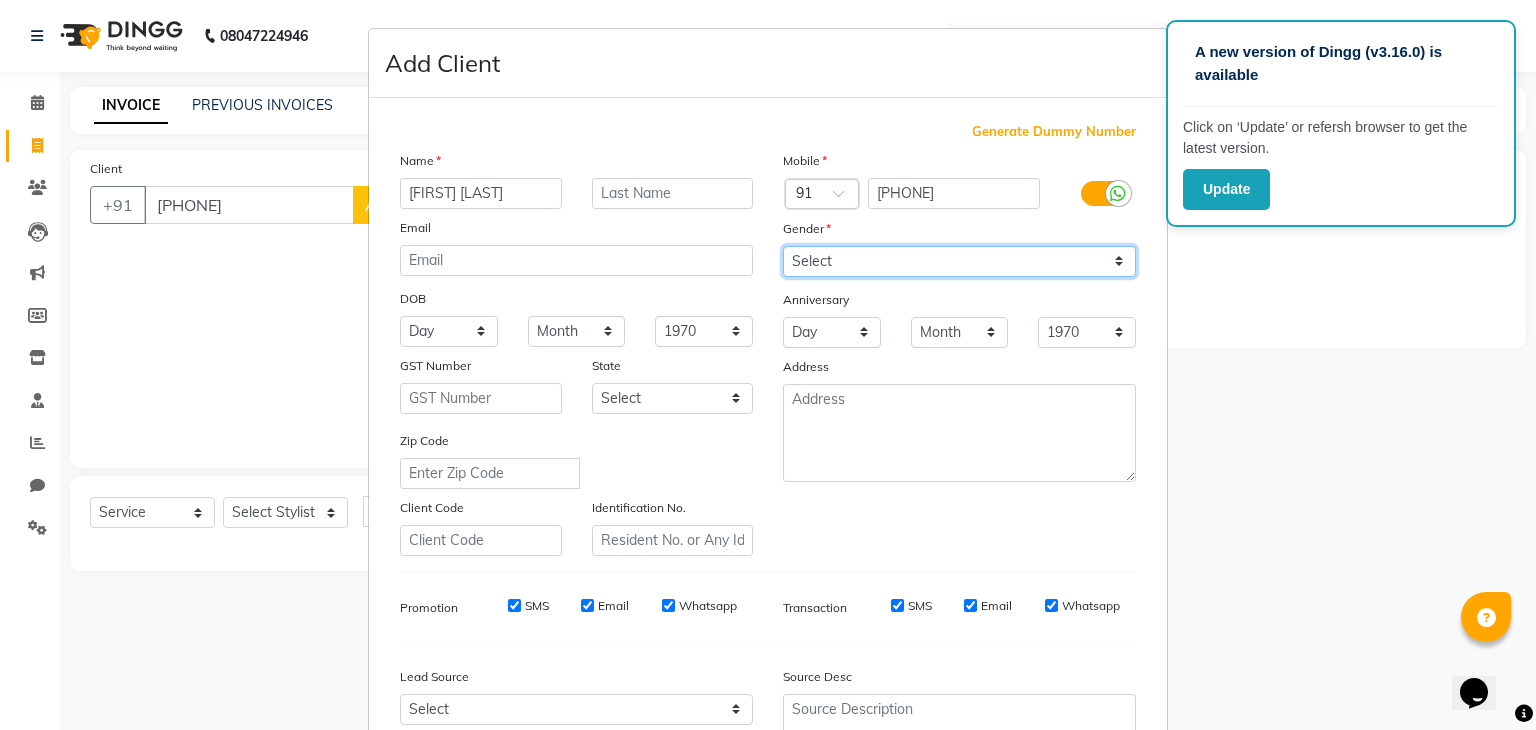select on "female" 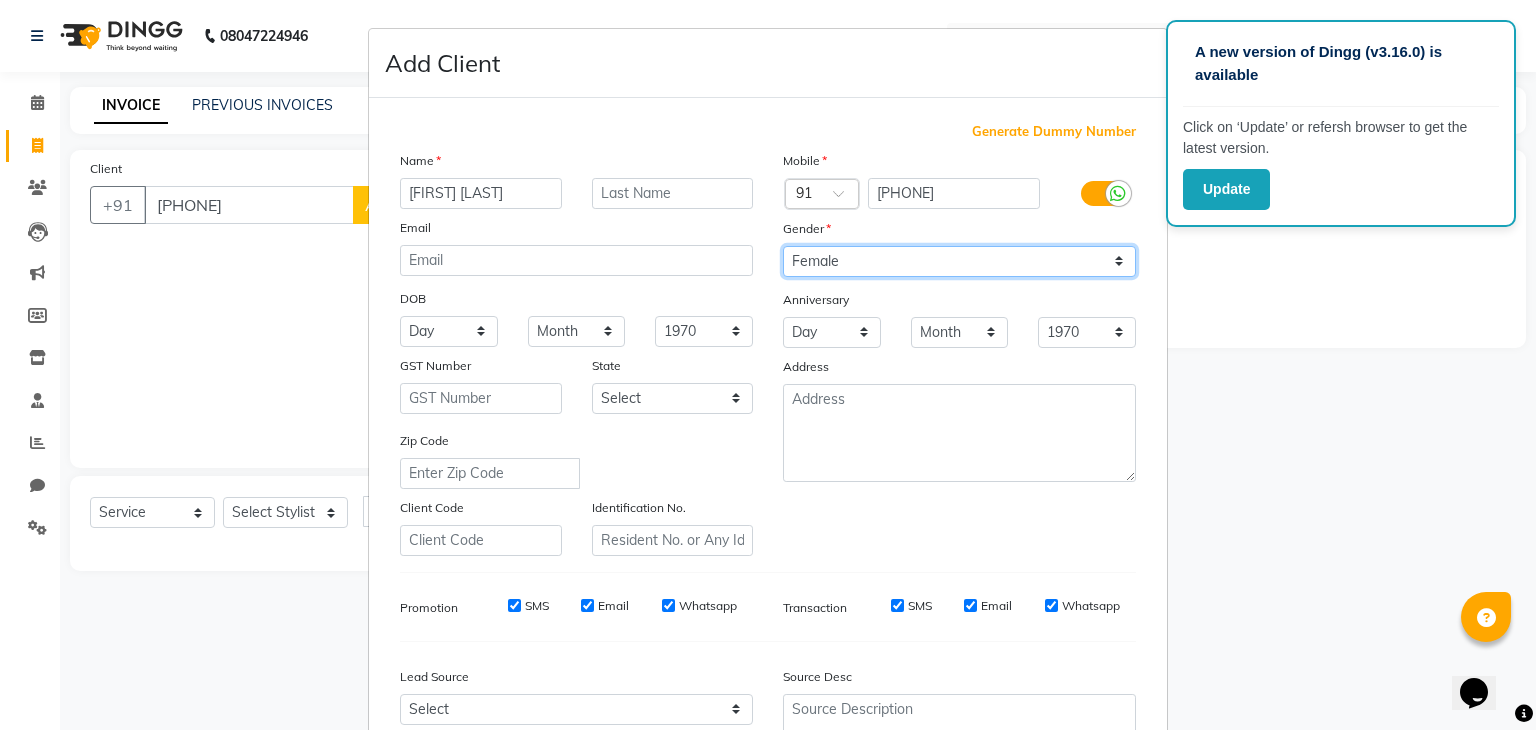 click on "Select Male Female Other Prefer Not To Say" at bounding box center [959, 261] 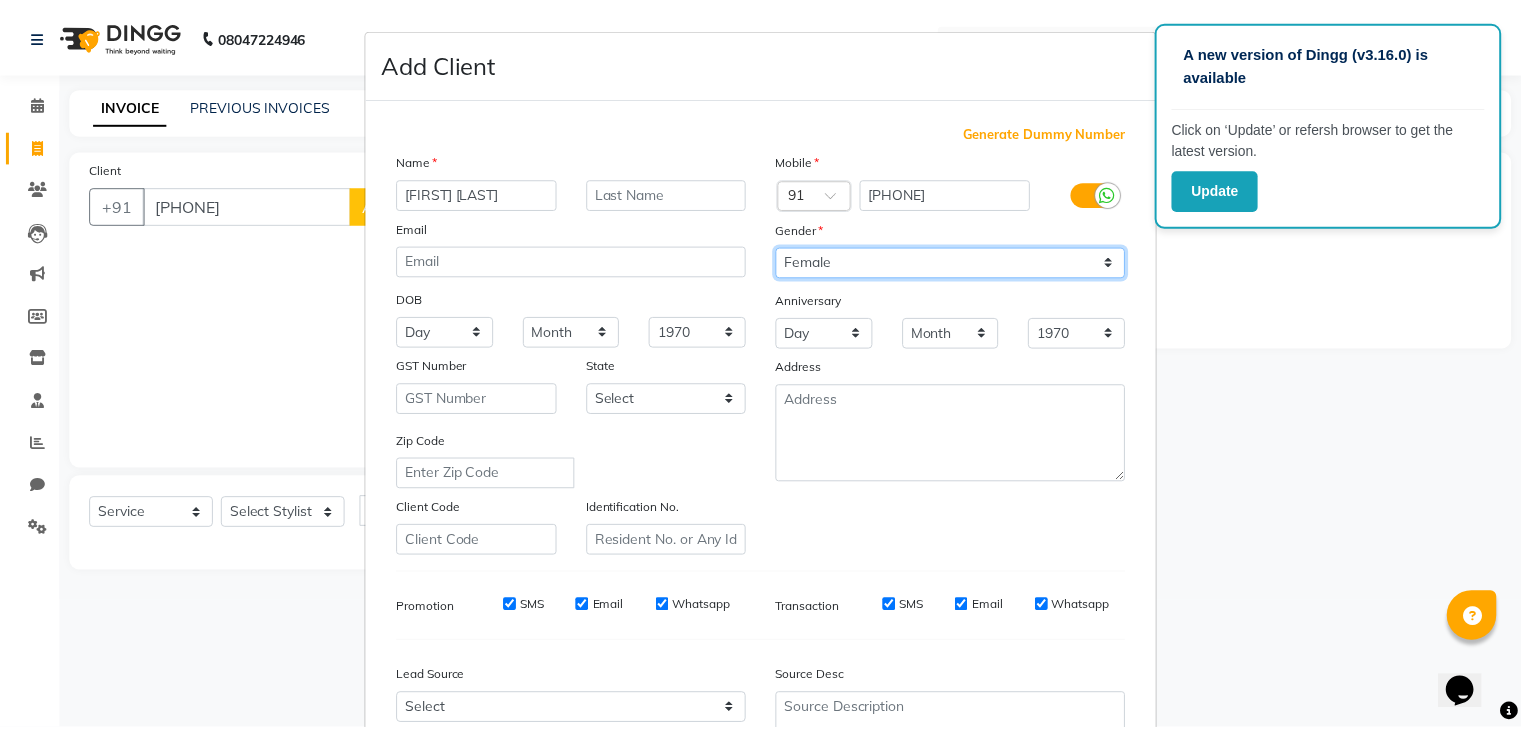 scroll, scrollTop: 203, scrollLeft: 0, axis: vertical 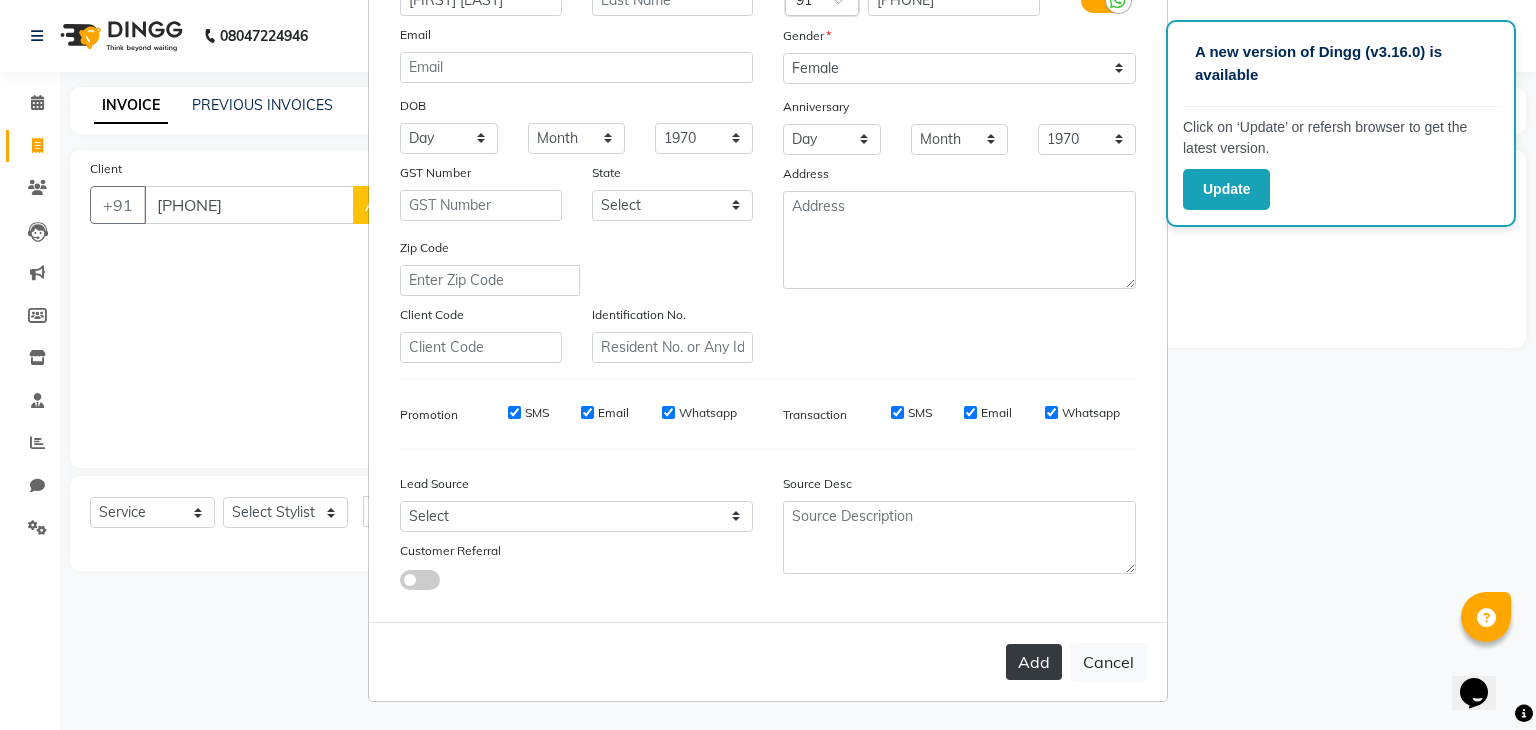 click on "Add" at bounding box center (1034, 662) 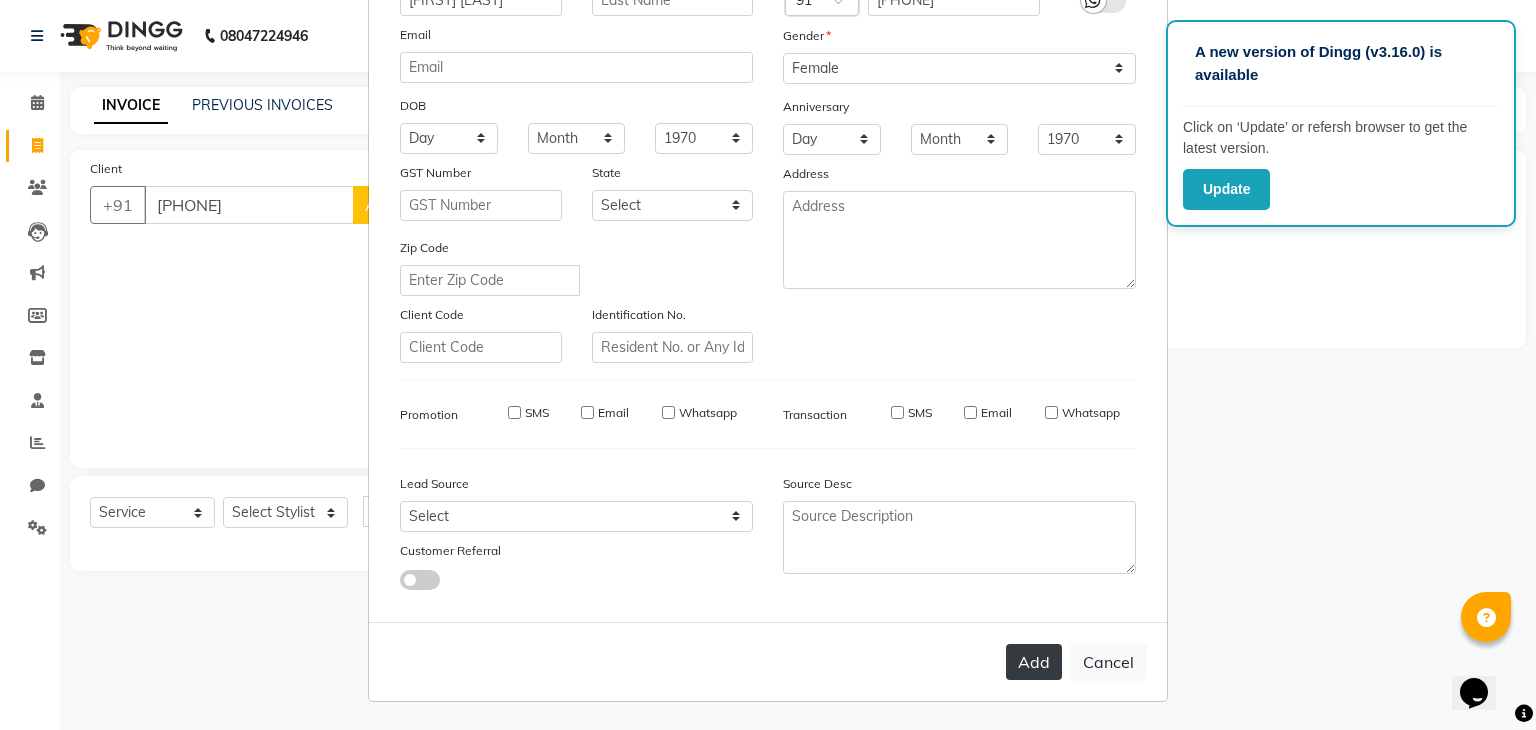 type 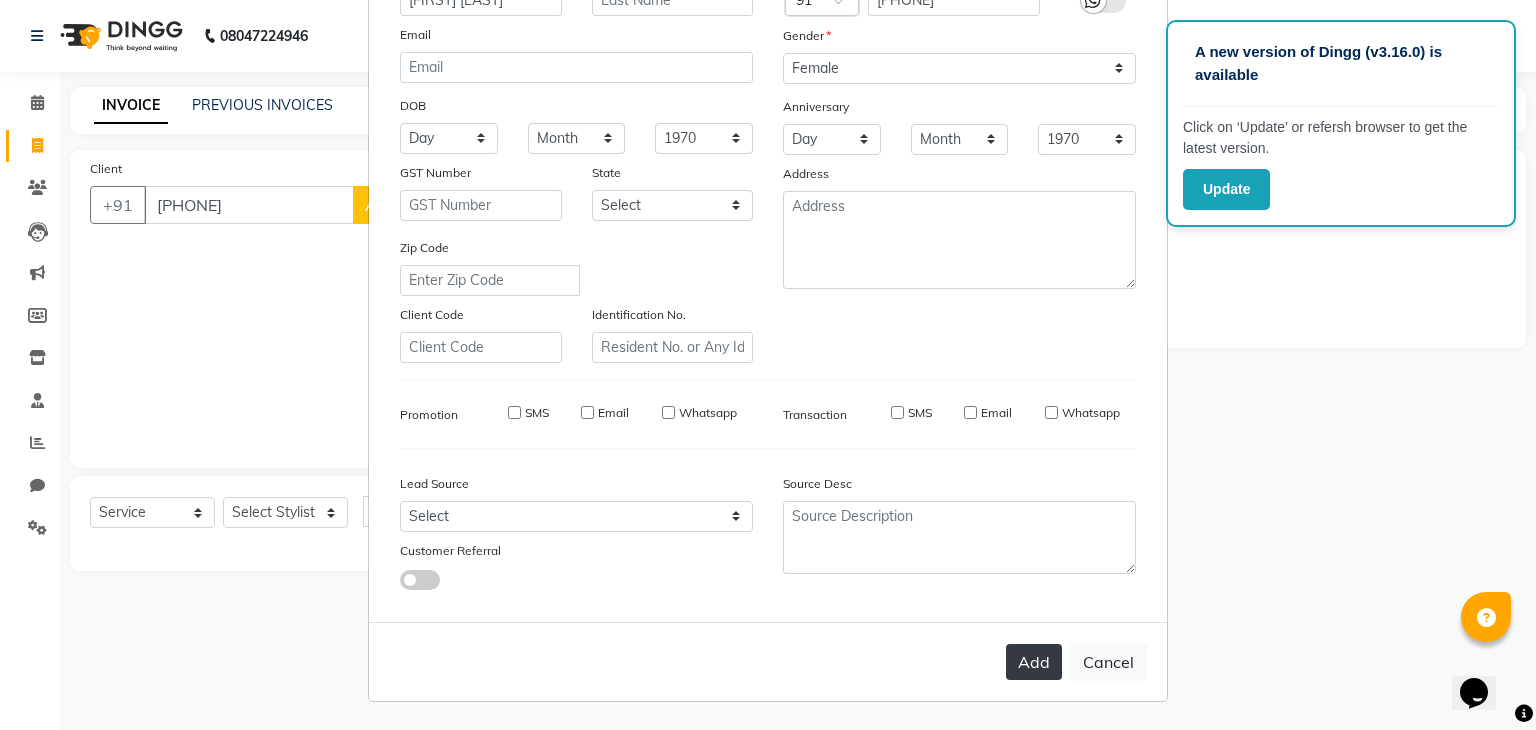 select 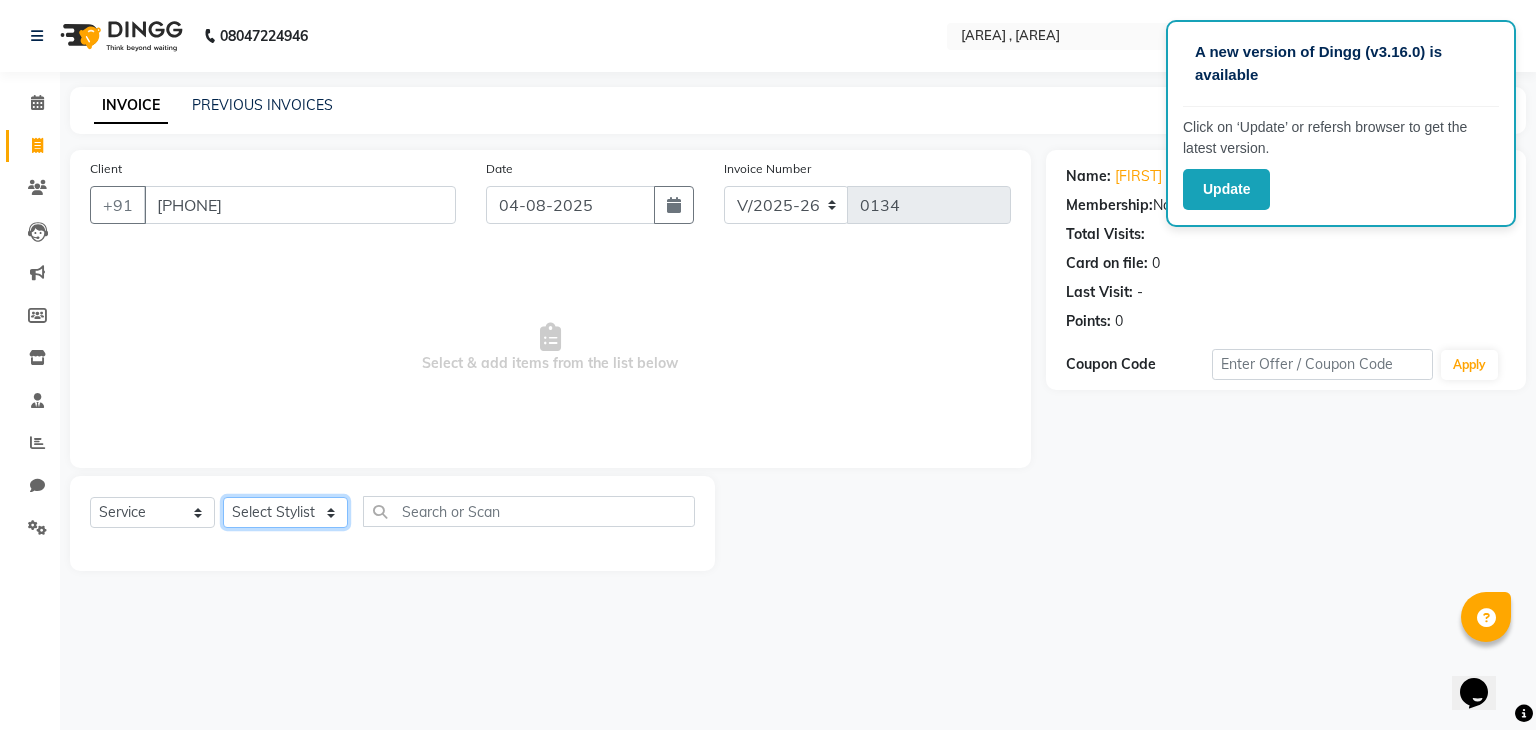 click on "Select Stylist deepa Lucky nadeem Riya Sameer Shivam Tas bina Uzair Vinita" 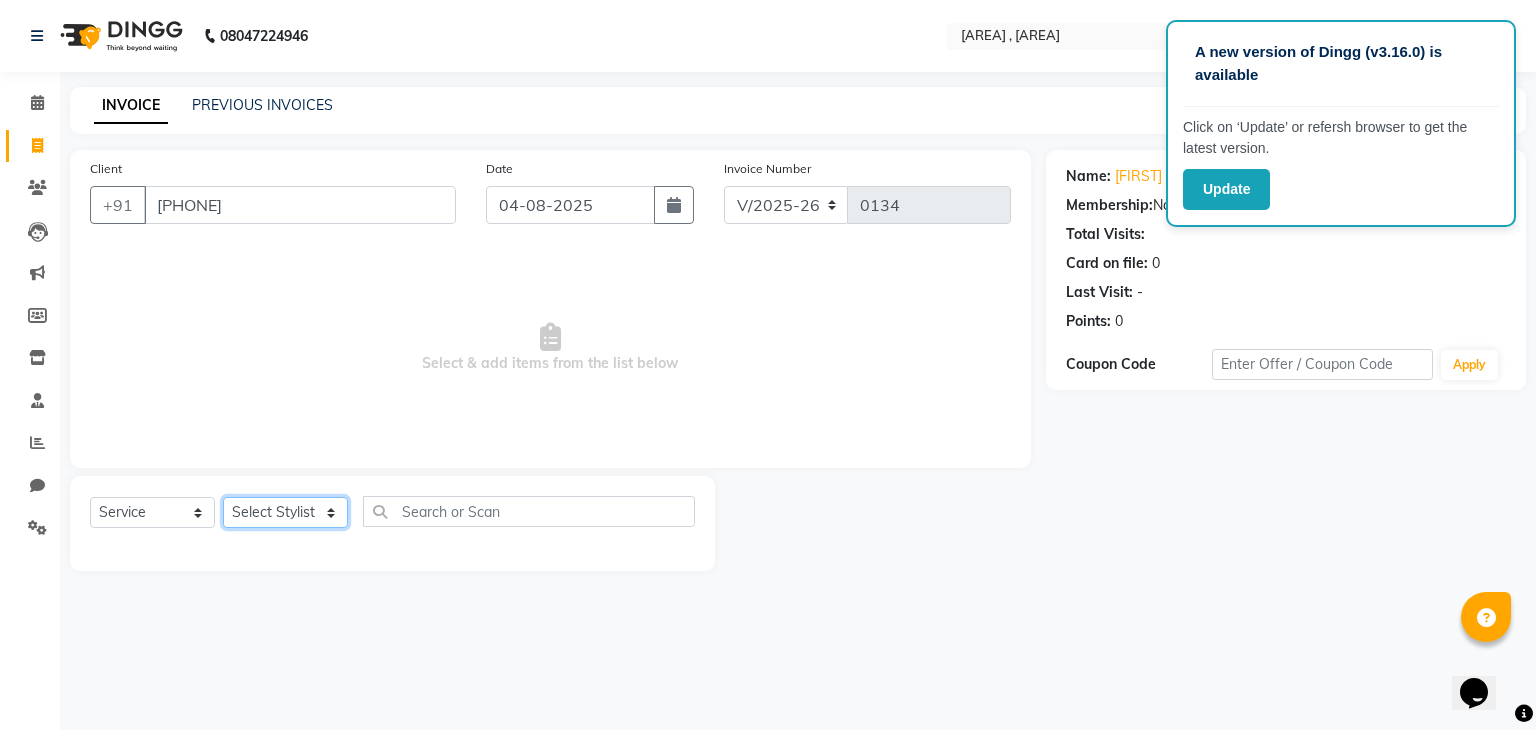 select on "86841" 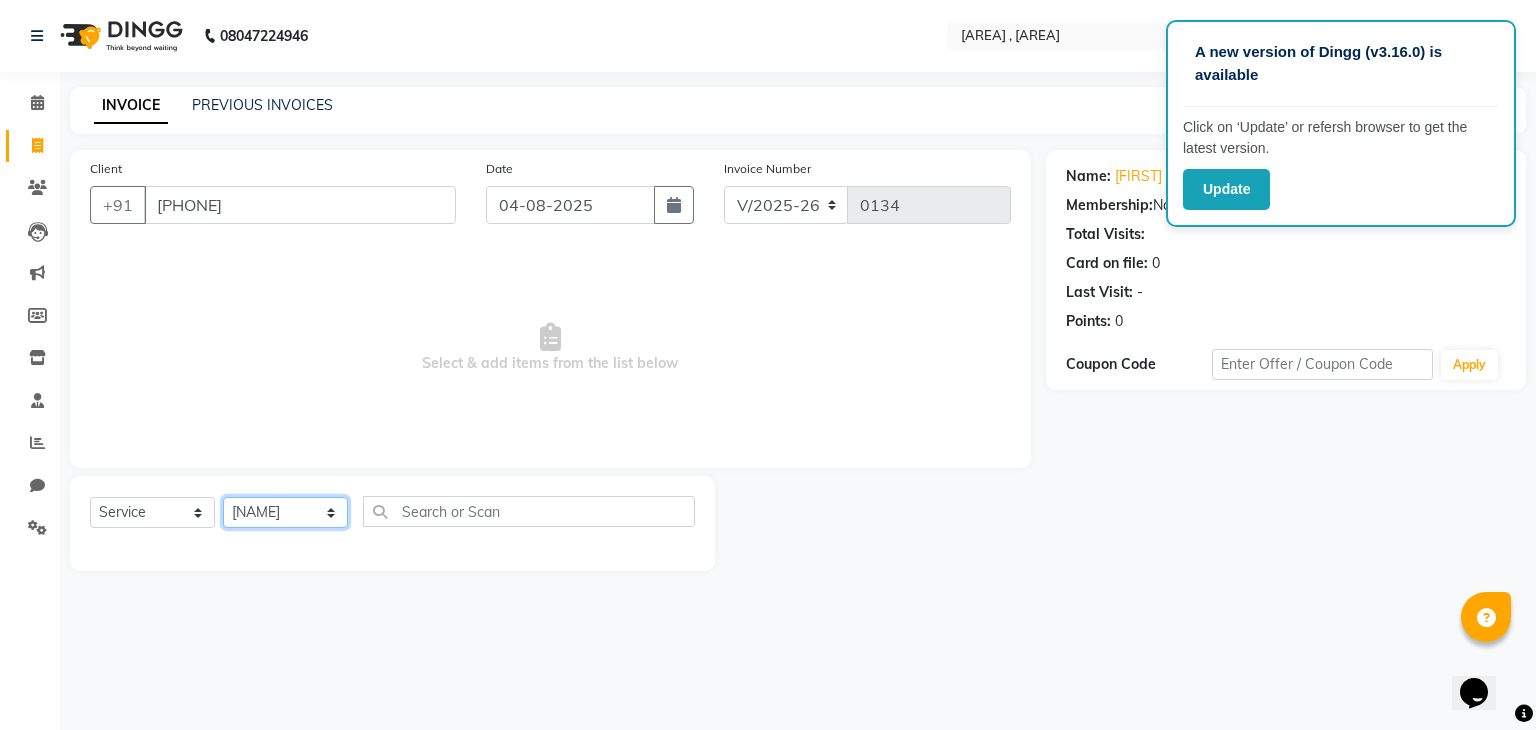 click on "Select Stylist deepa Lucky nadeem Riya Sameer Shivam Tas bina Uzair Vinita" 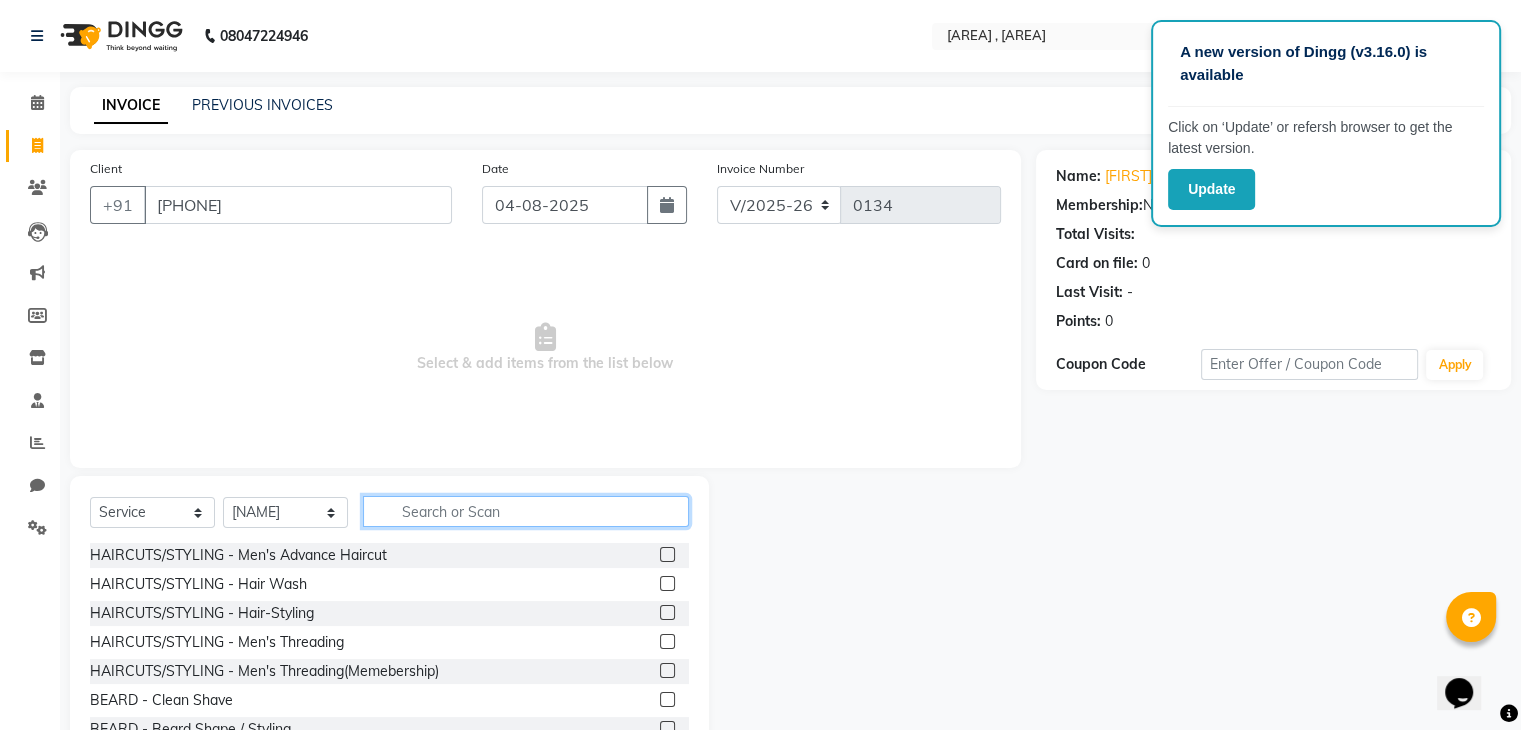 click 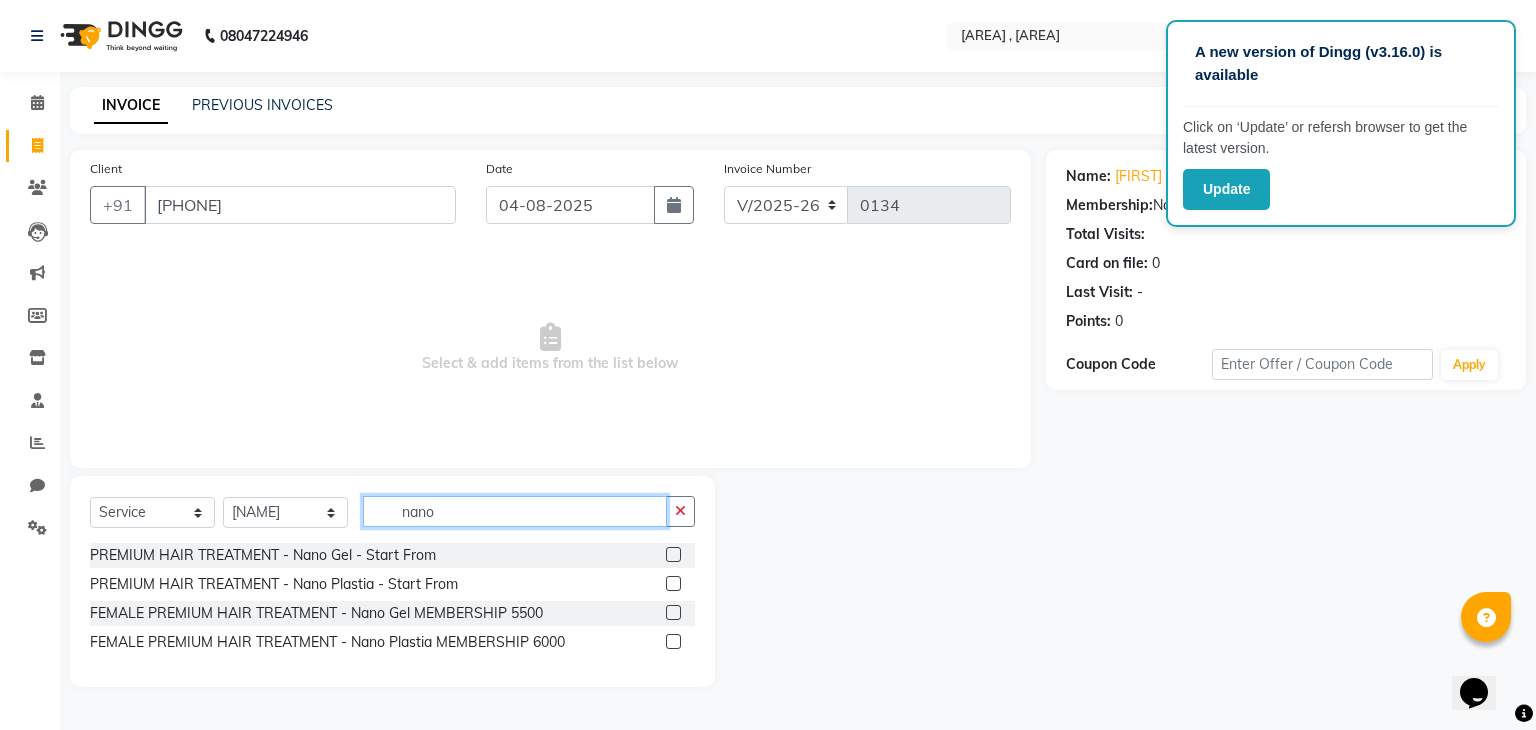type on "nano" 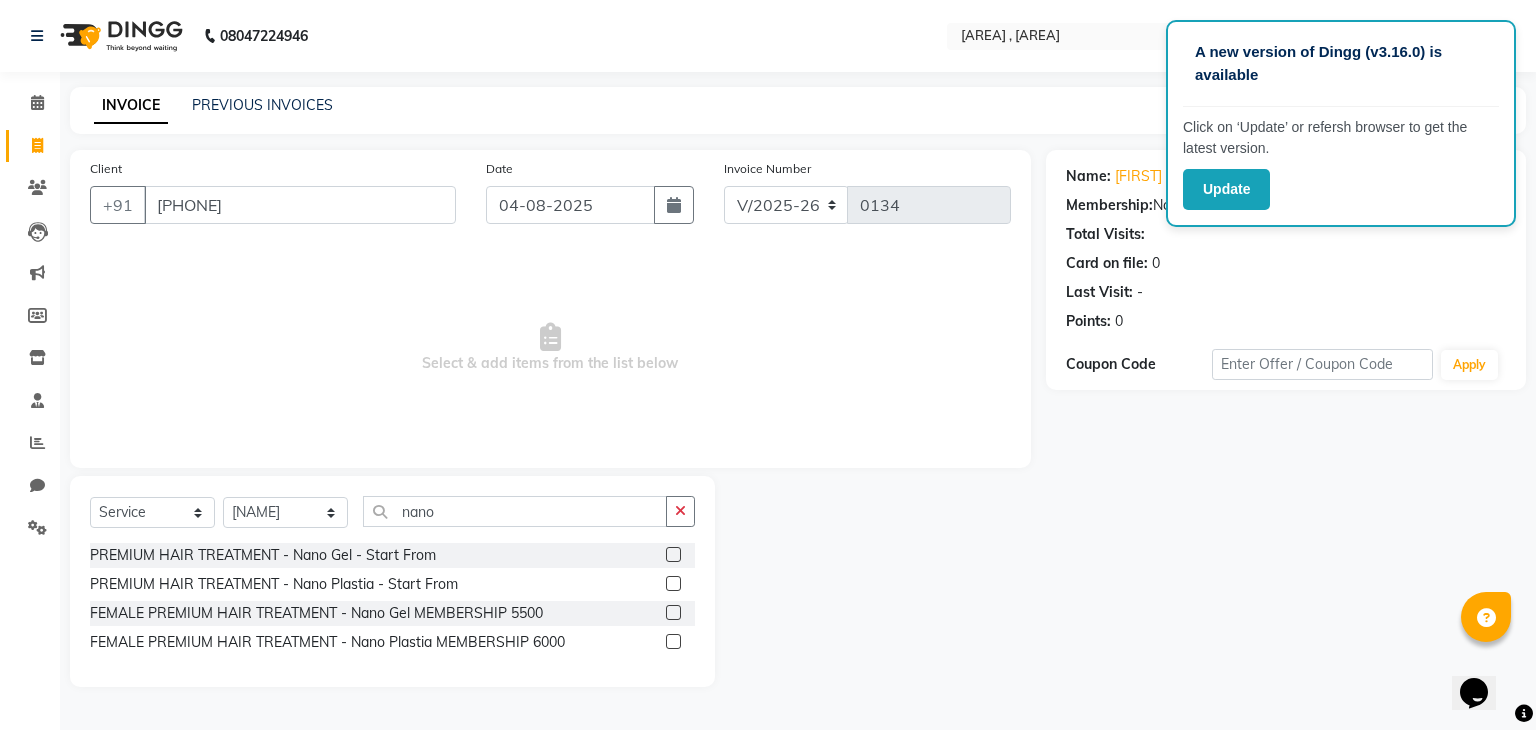 click 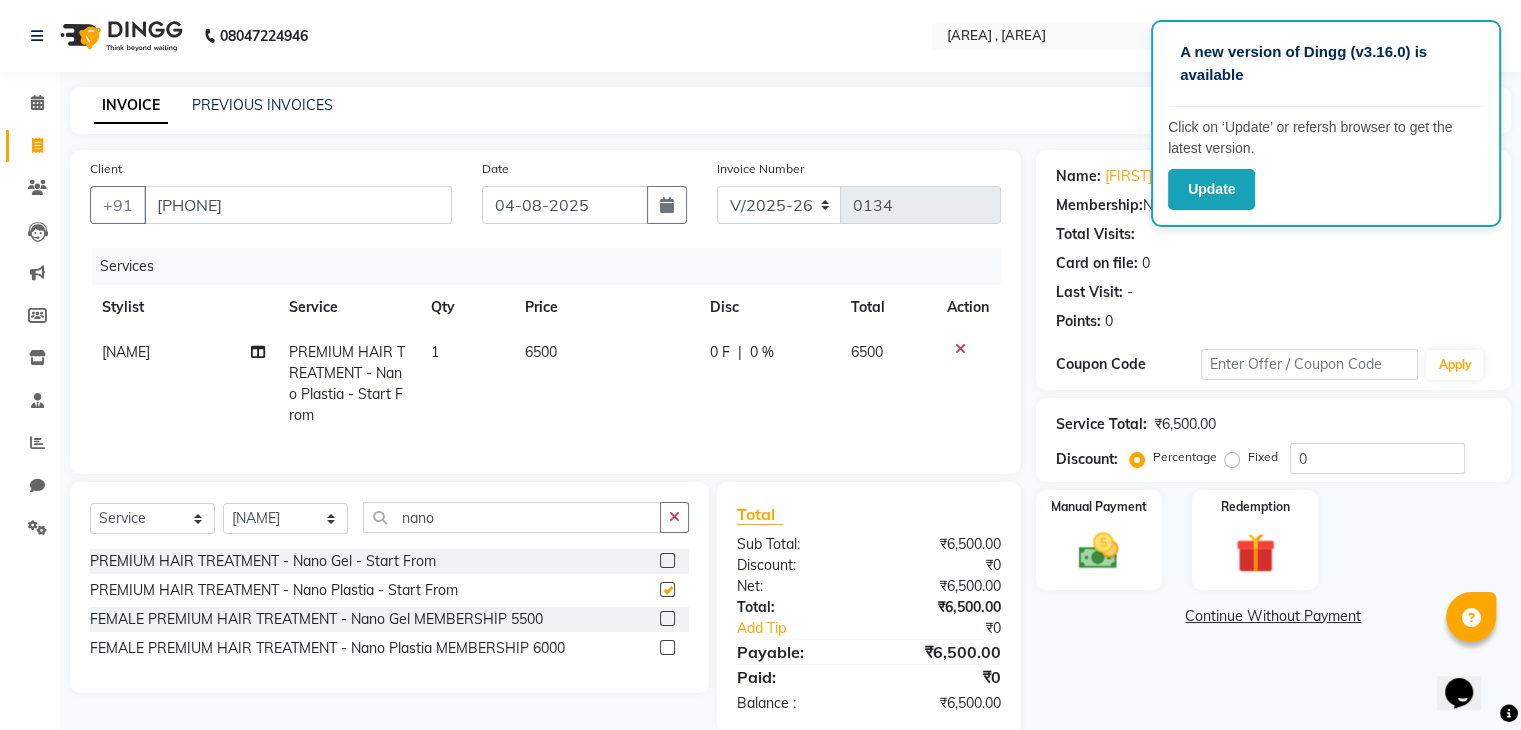 checkbox on "false" 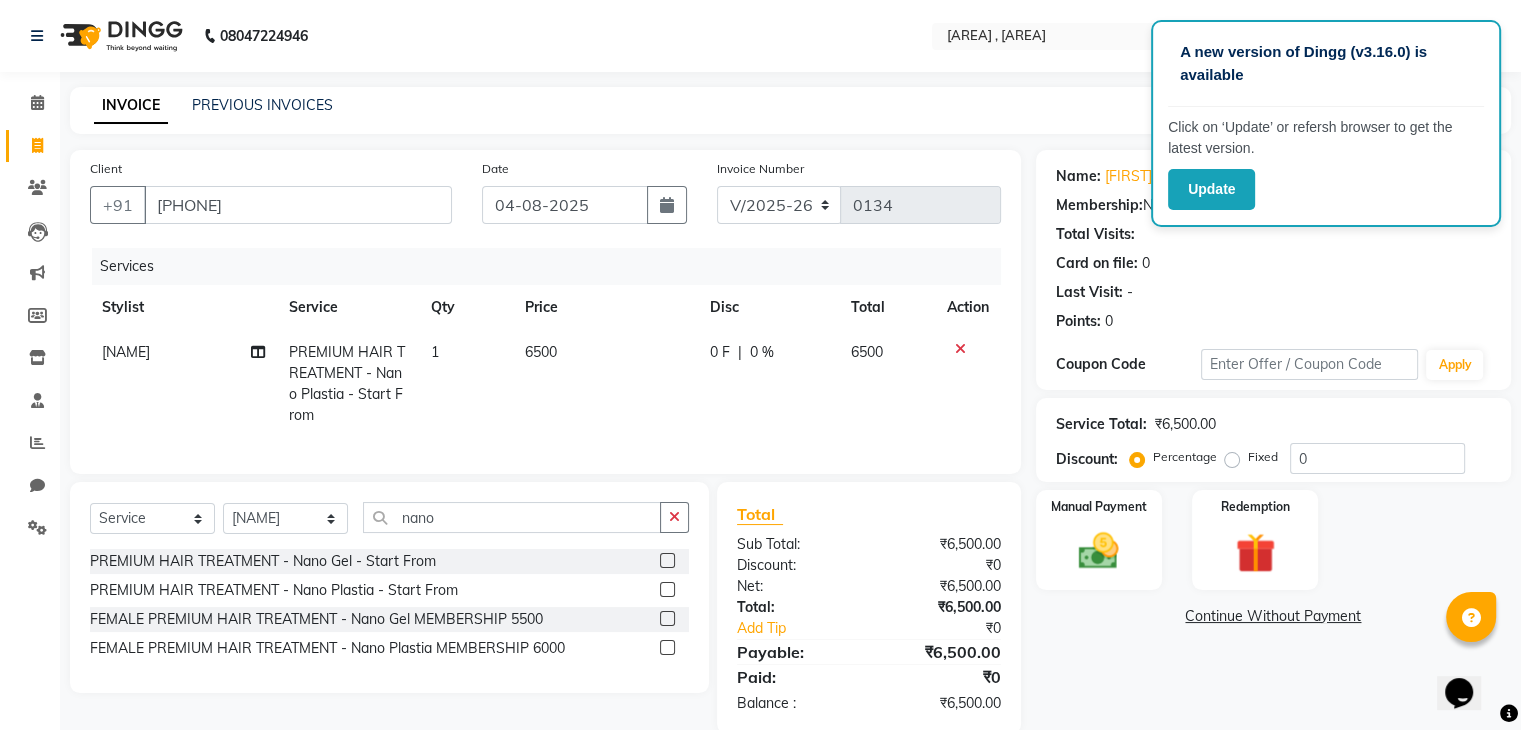 click on "0 F" 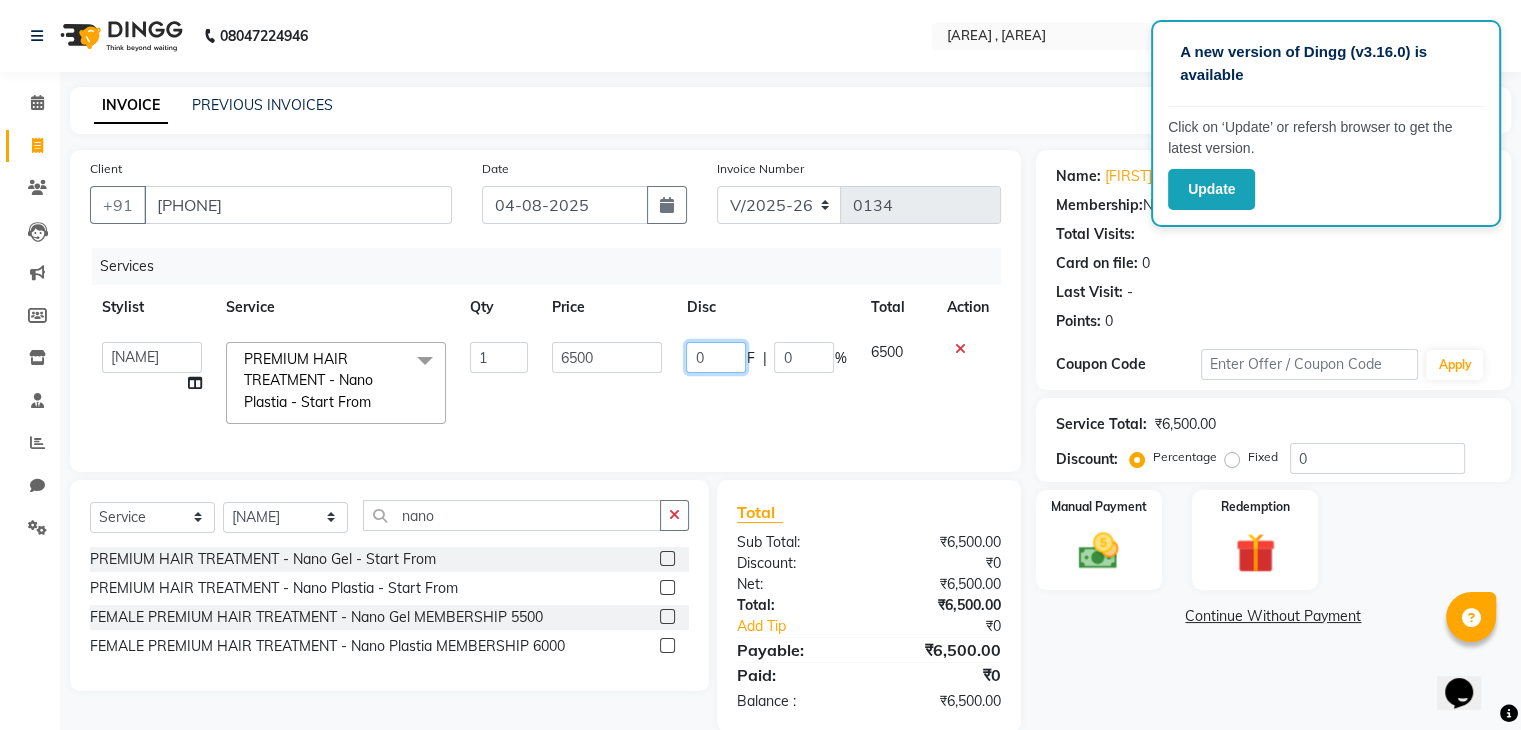 click on "0" 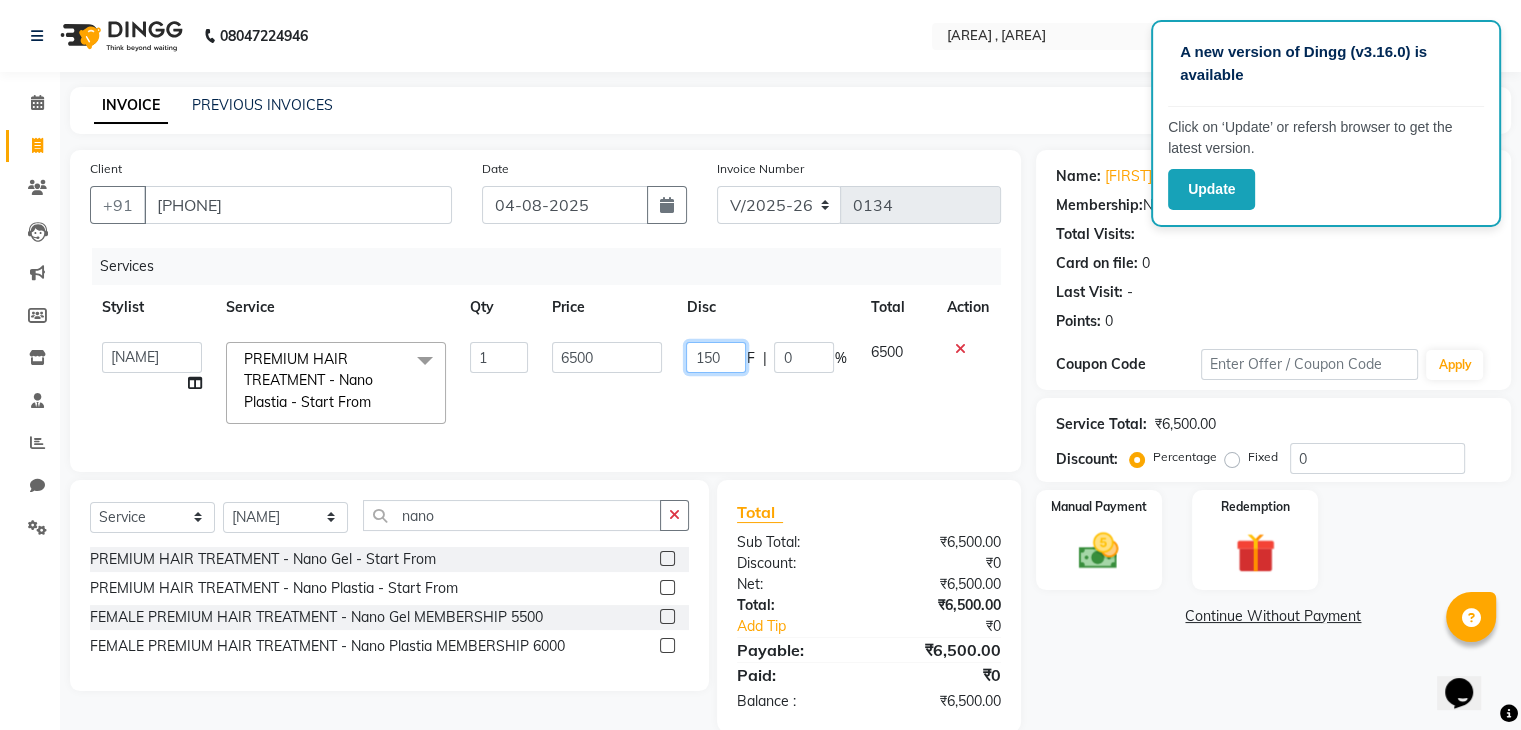 type on "1500" 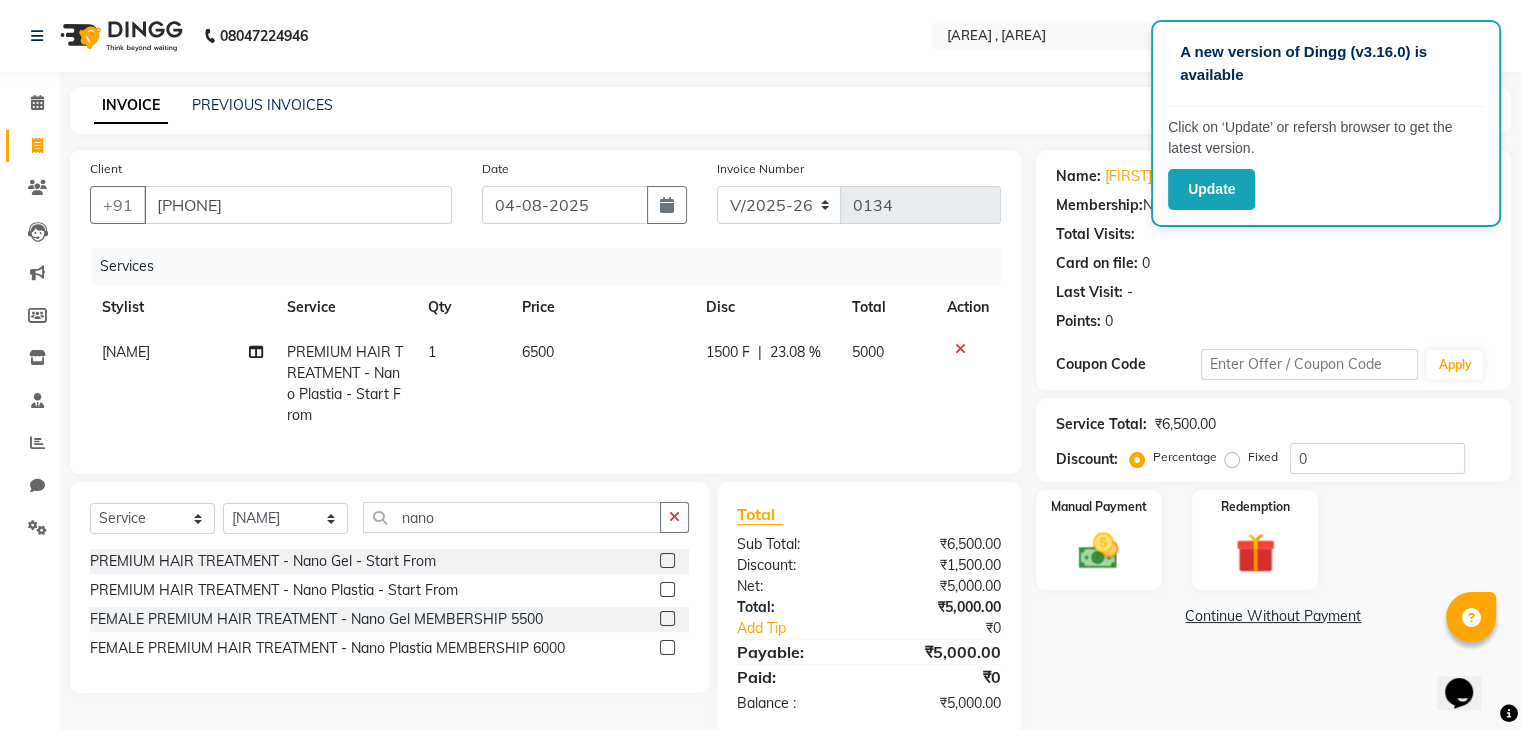 click on "1500 F | 23.08 %" 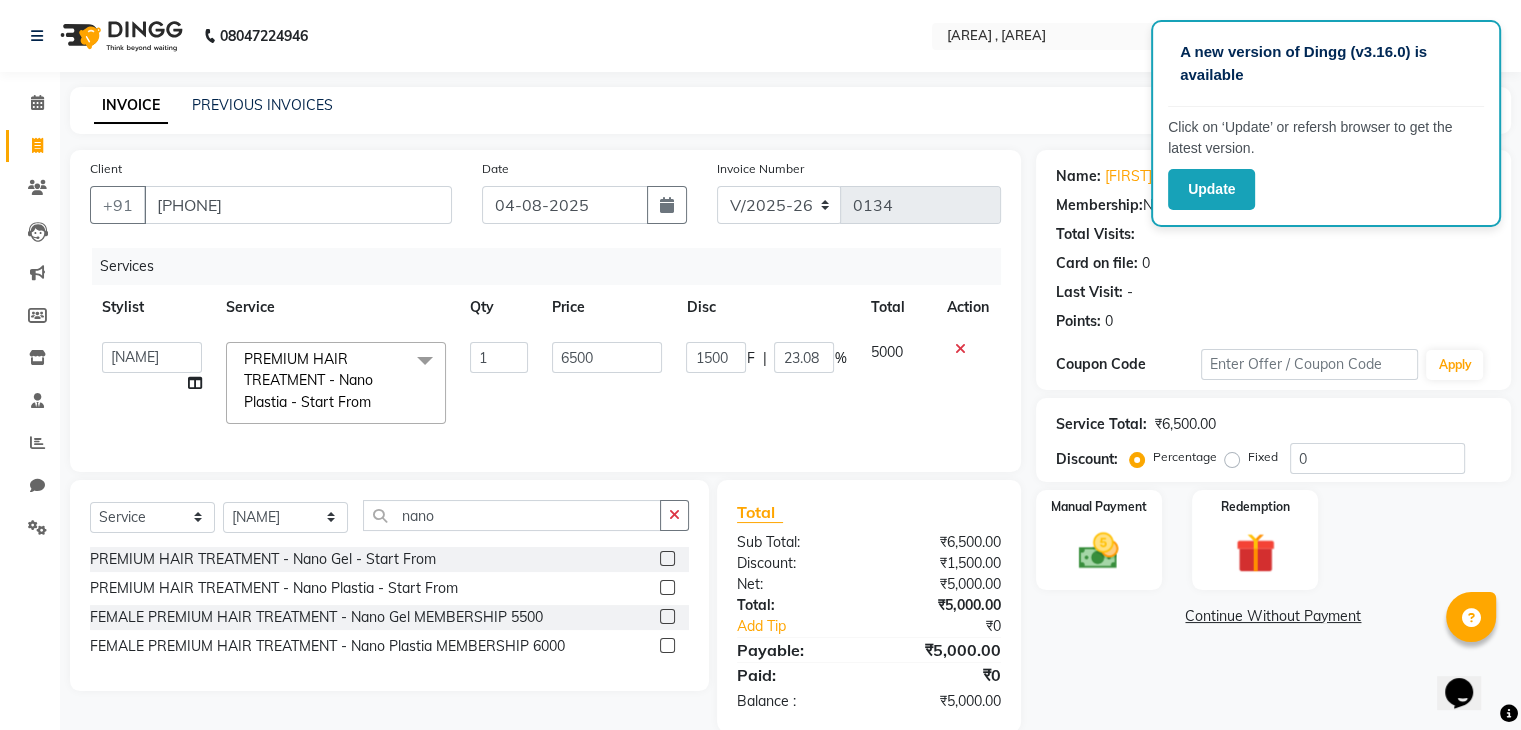 scroll, scrollTop: 48, scrollLeft: 0, axis: vertical 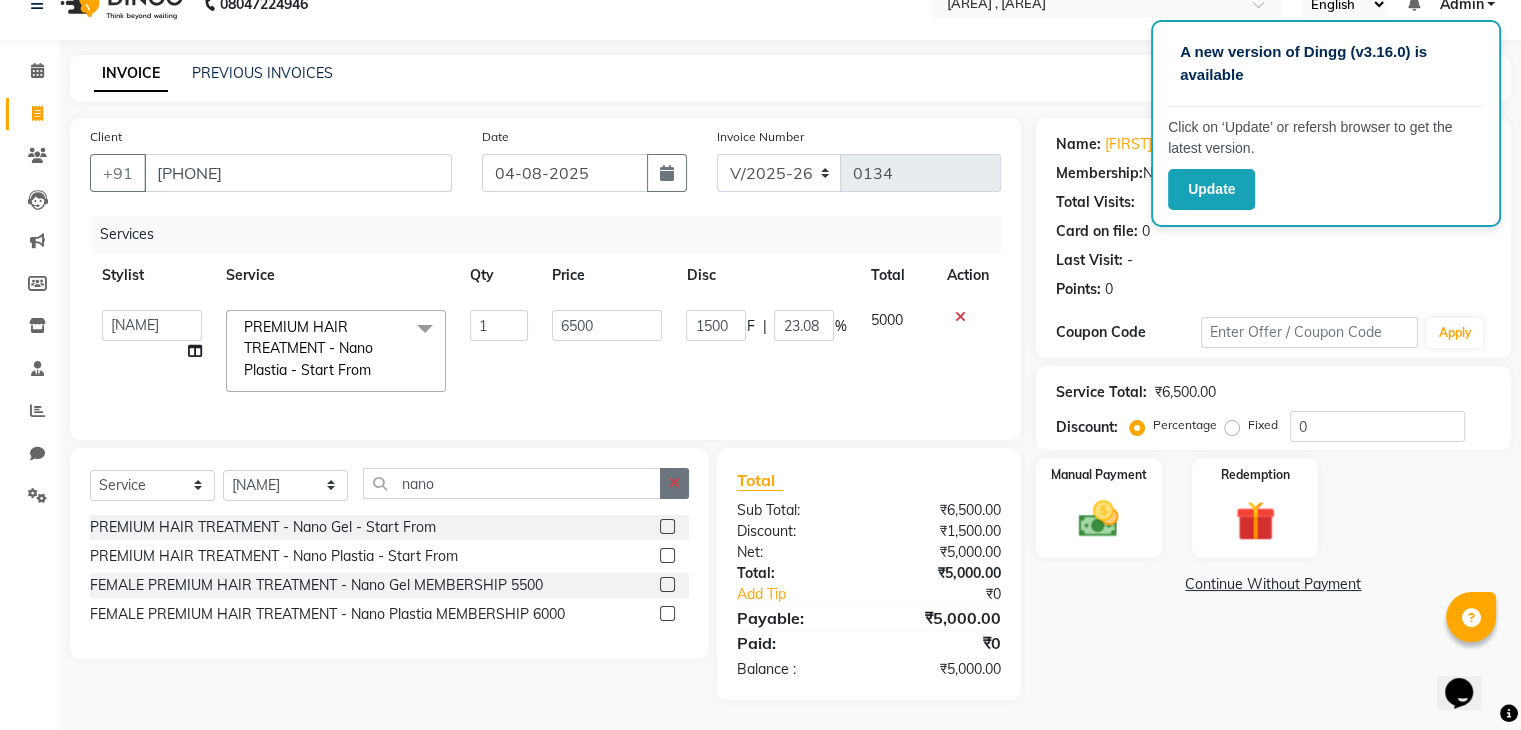 click 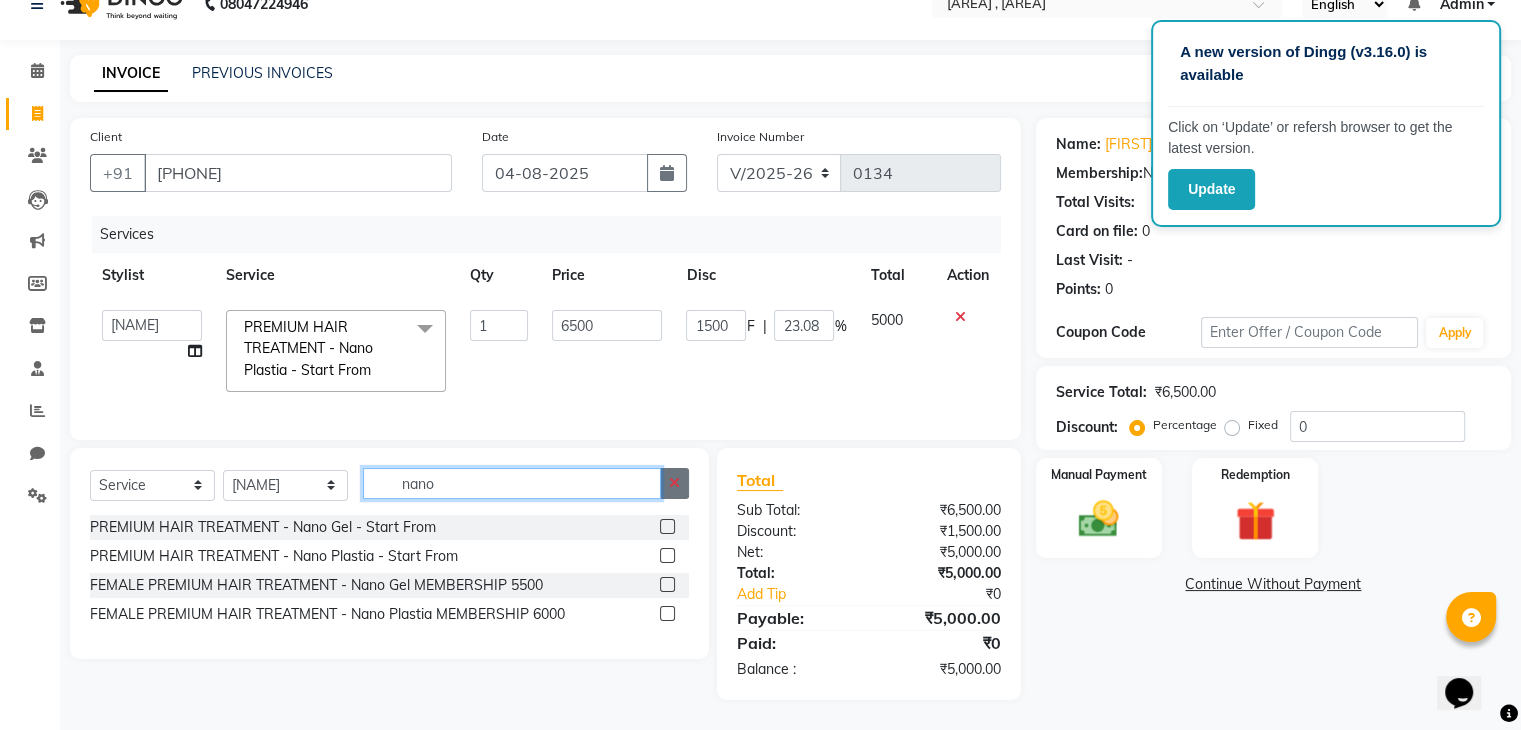 type 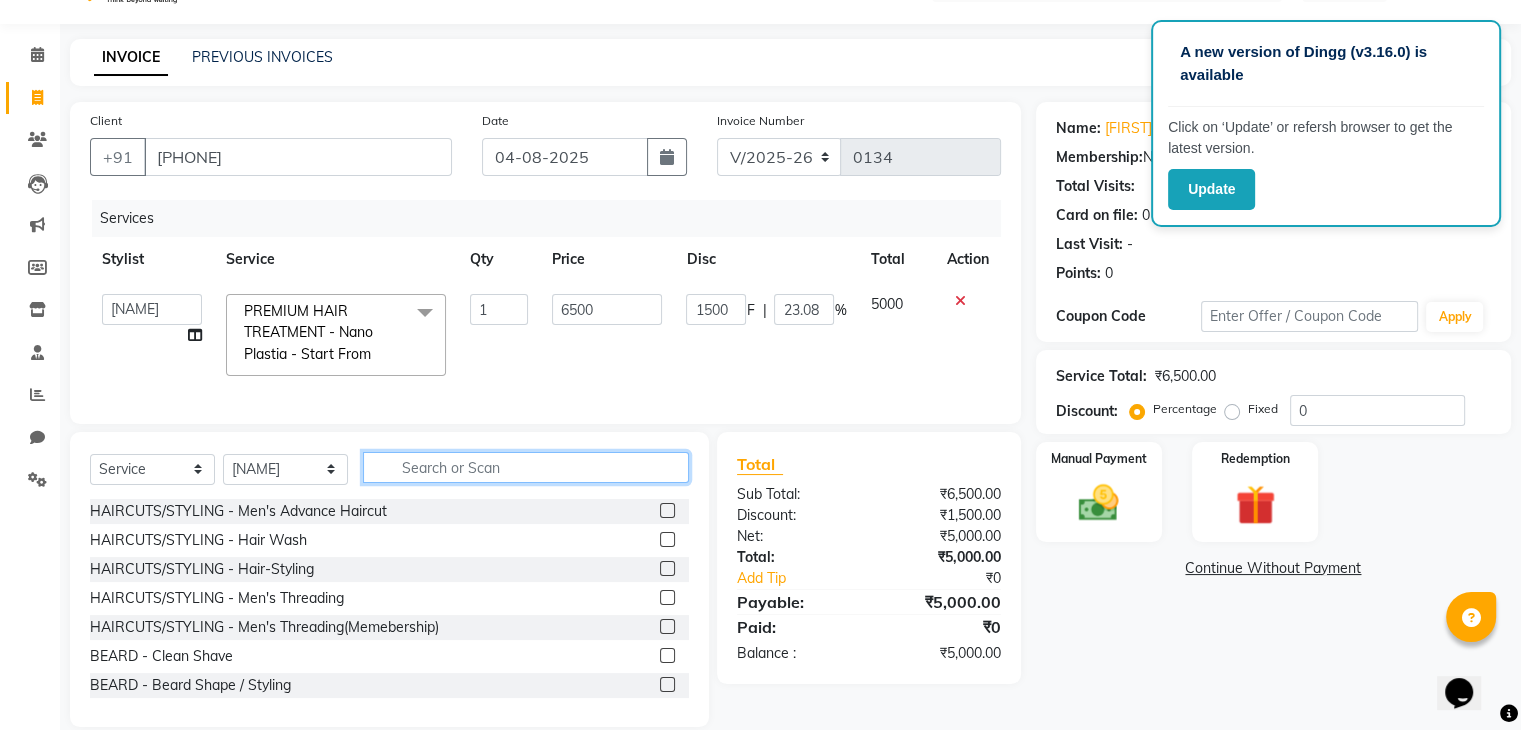 click 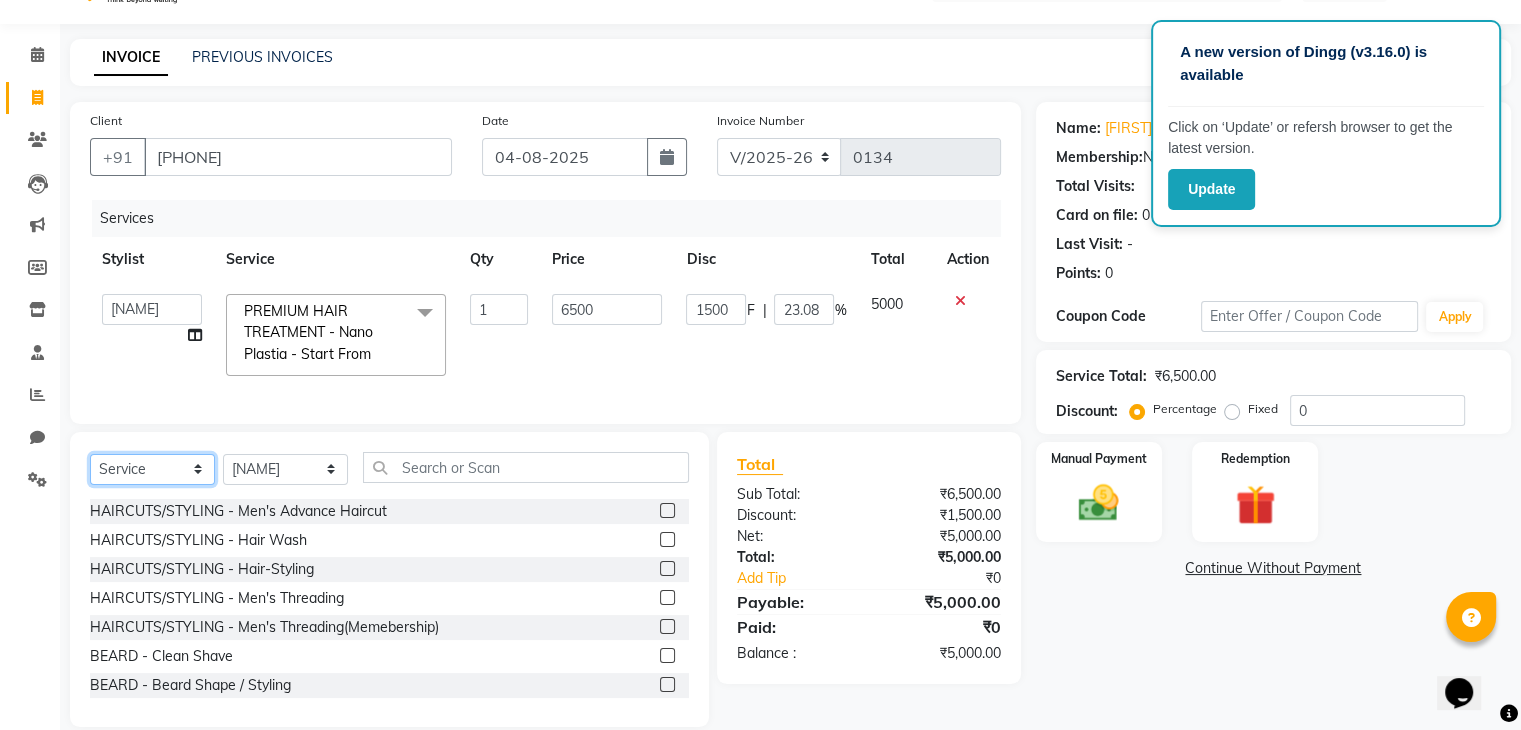 click on "Select  Service  Product  Membership  Package Voucher Prepaid Gift Card" 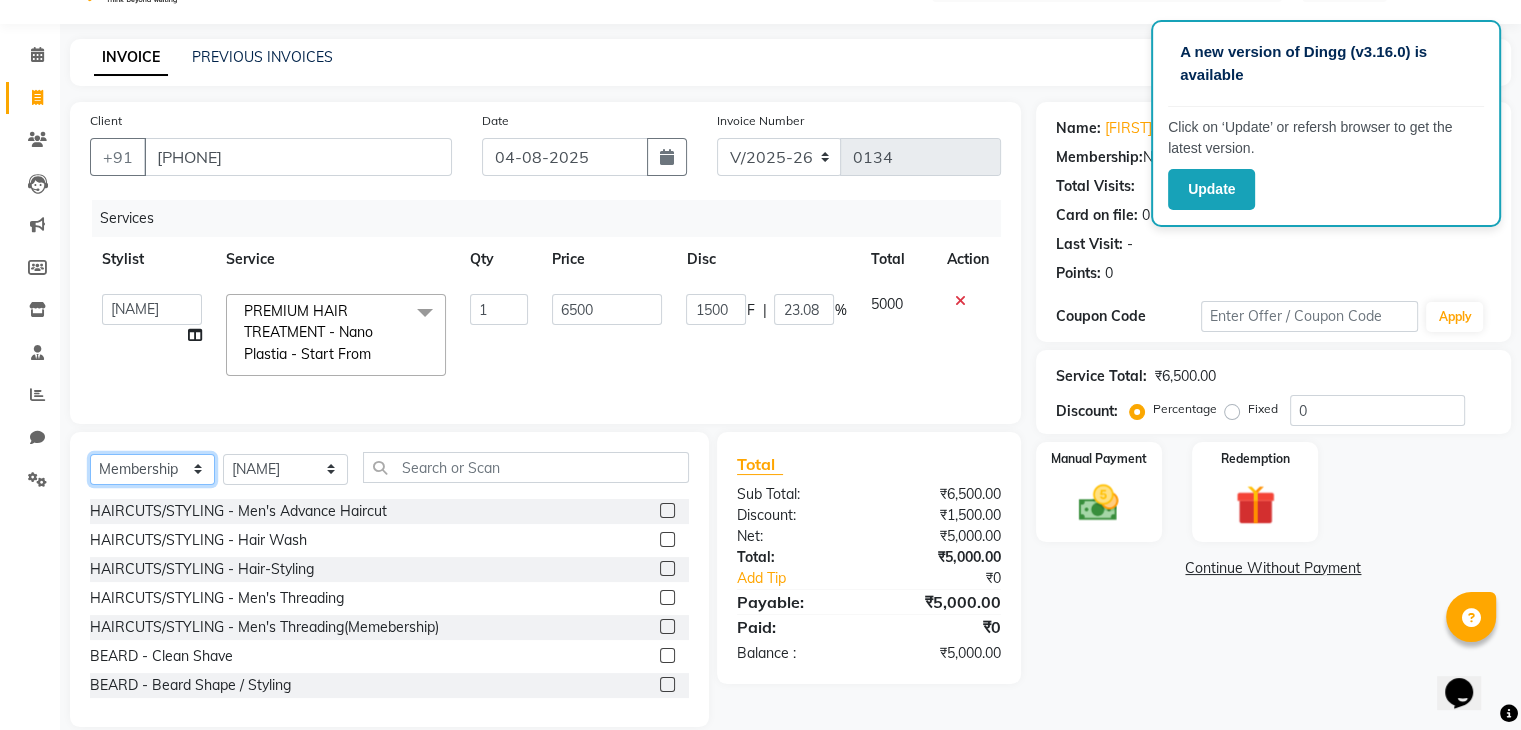 click on "Select  Service  Product  Membership  Package Voucher Prepaid Gift Card" 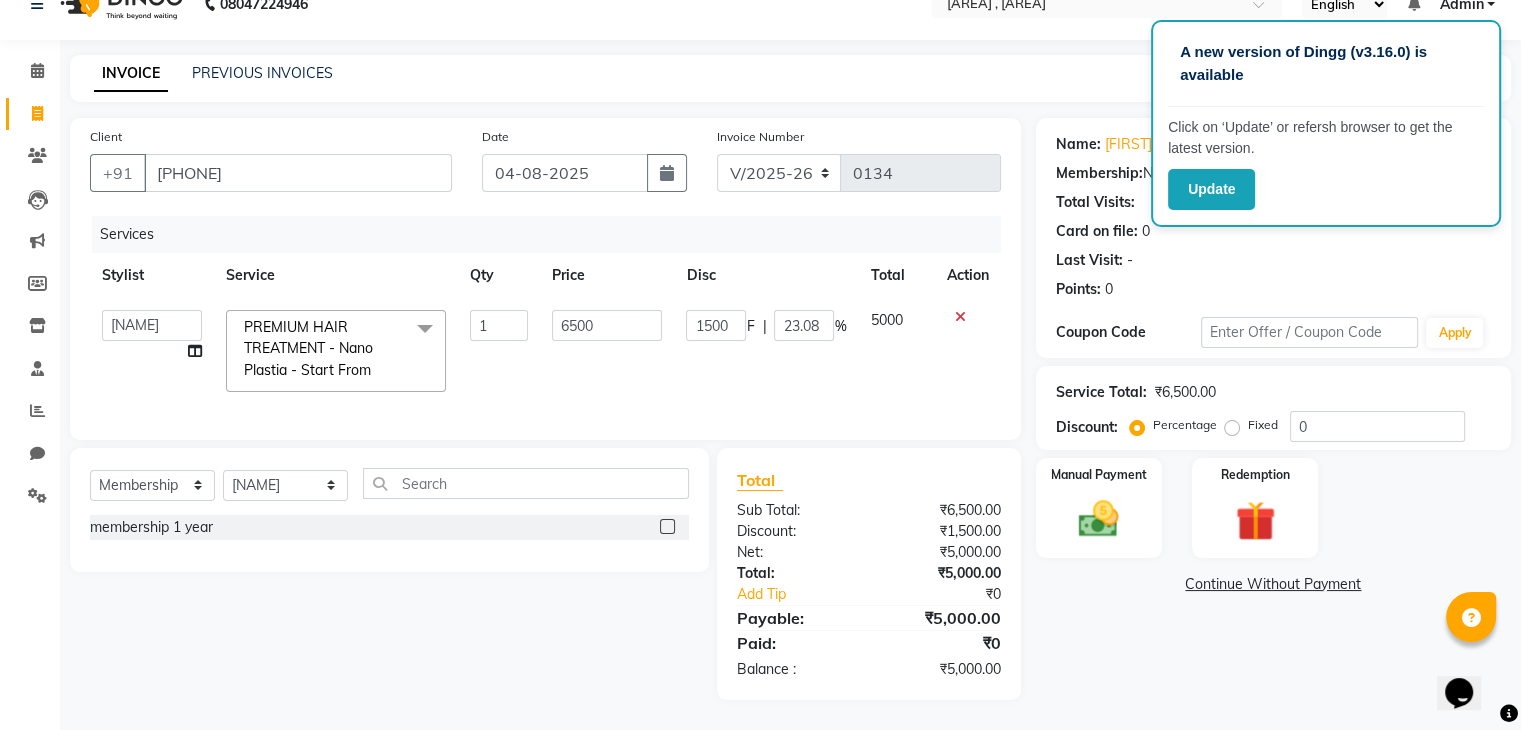 click 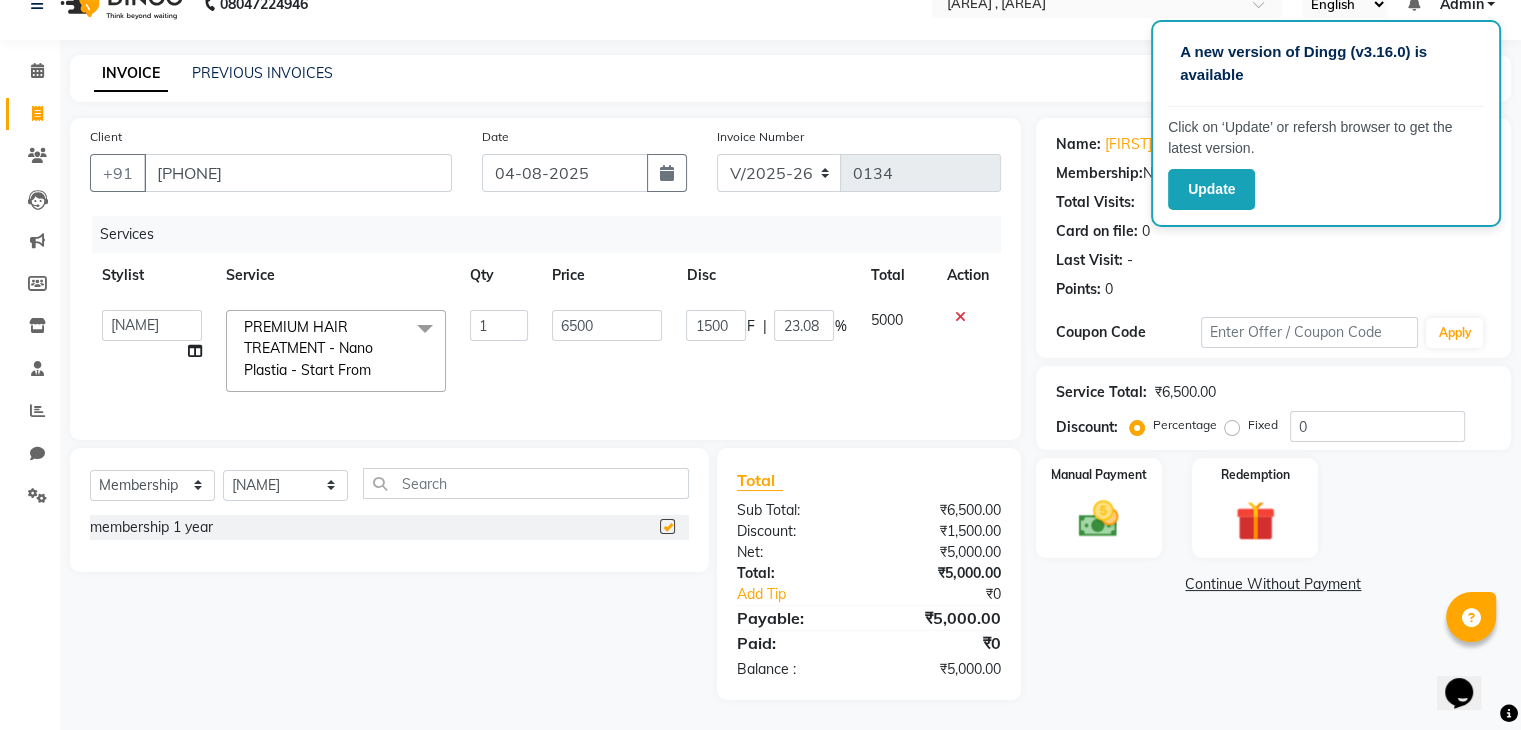 select on "select" 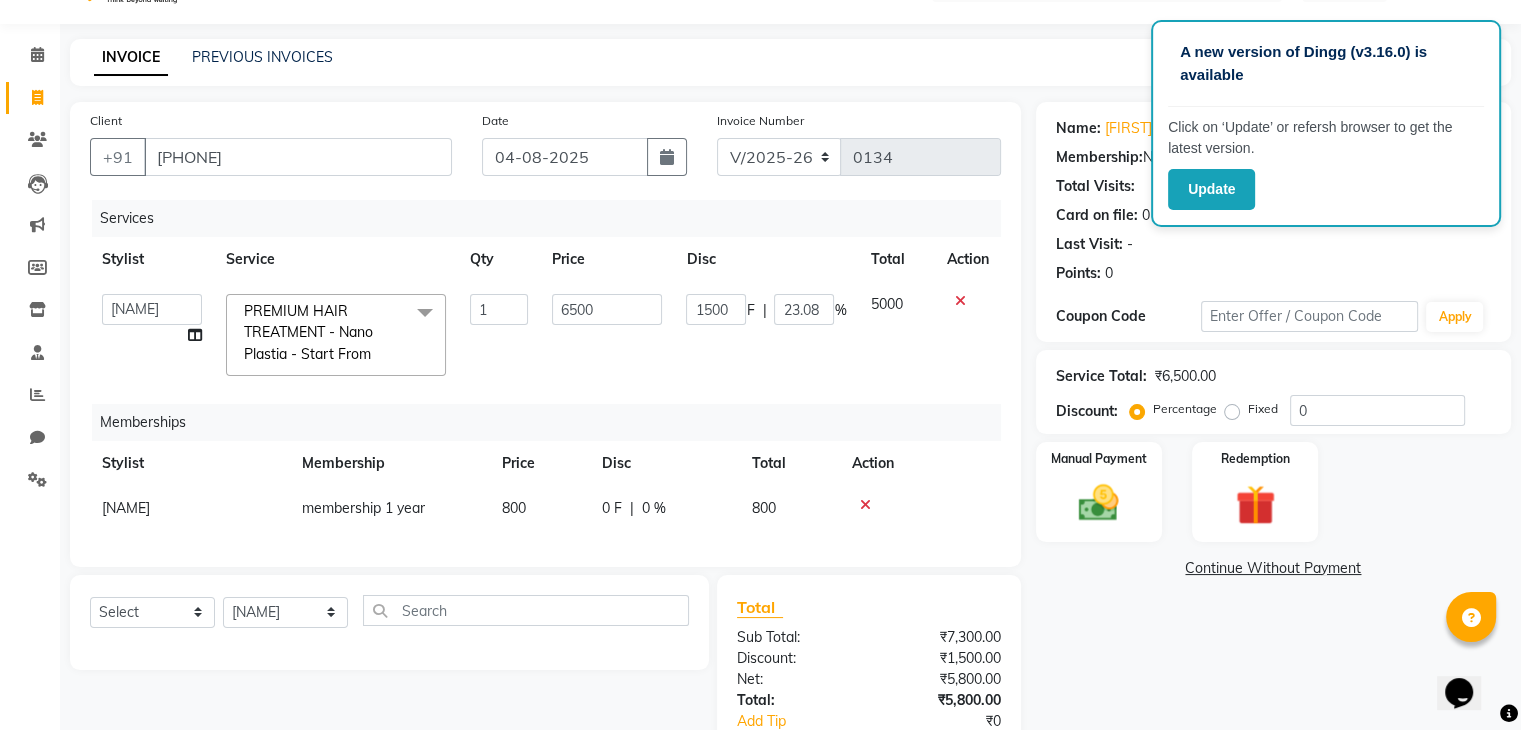 click 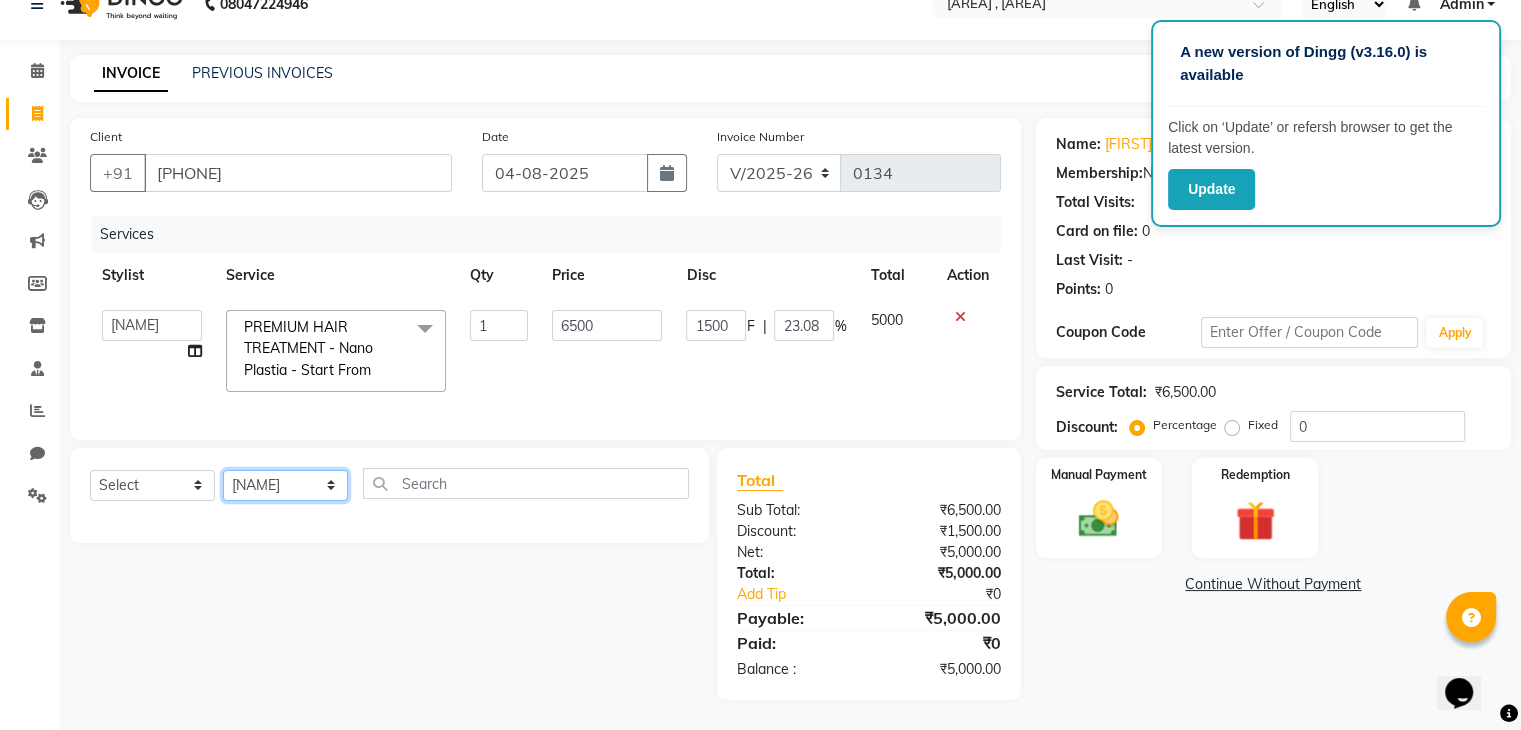 click on "Select Stylist deepa Lucky nadeem Riya Sameer Shivam Tas bina Uzair Vinita" 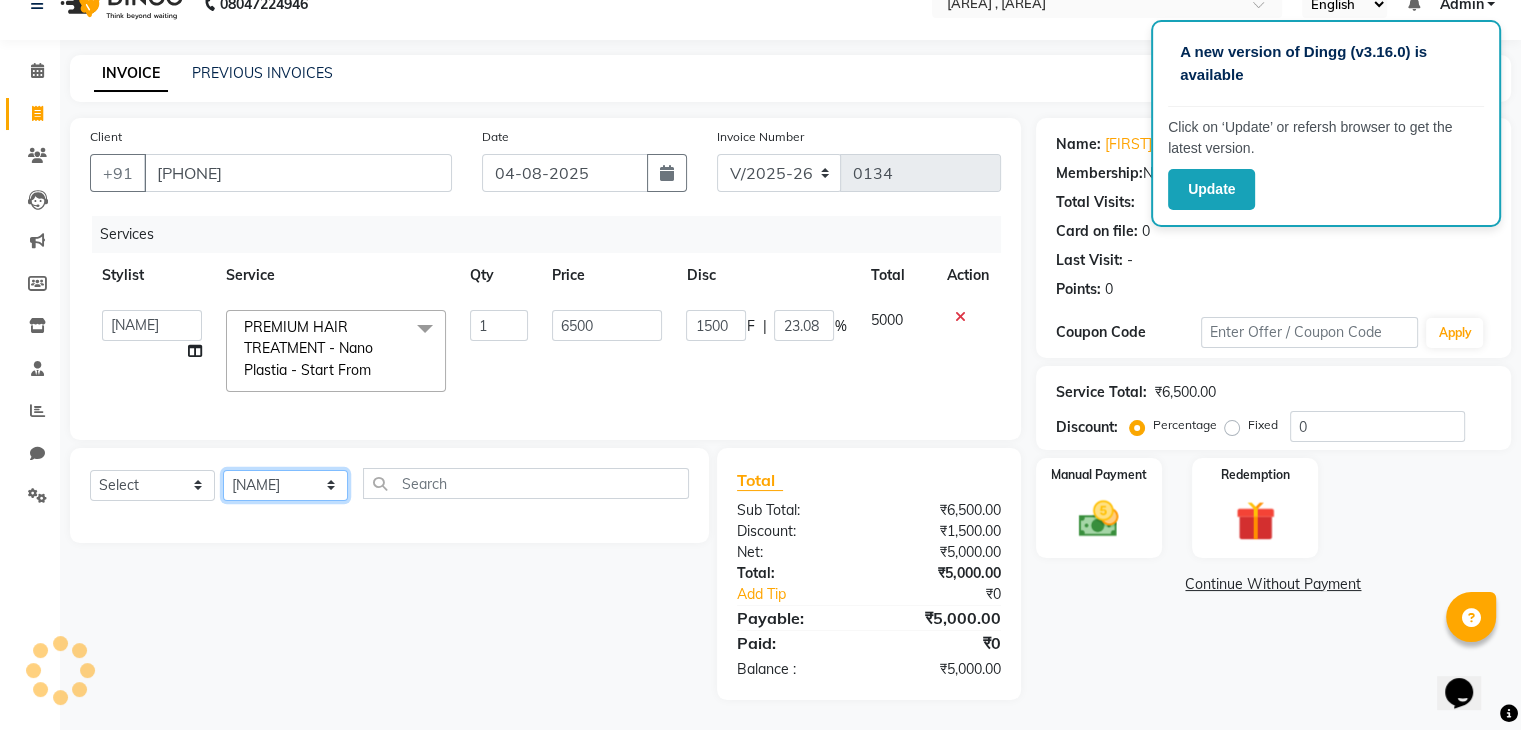 select on "86335" 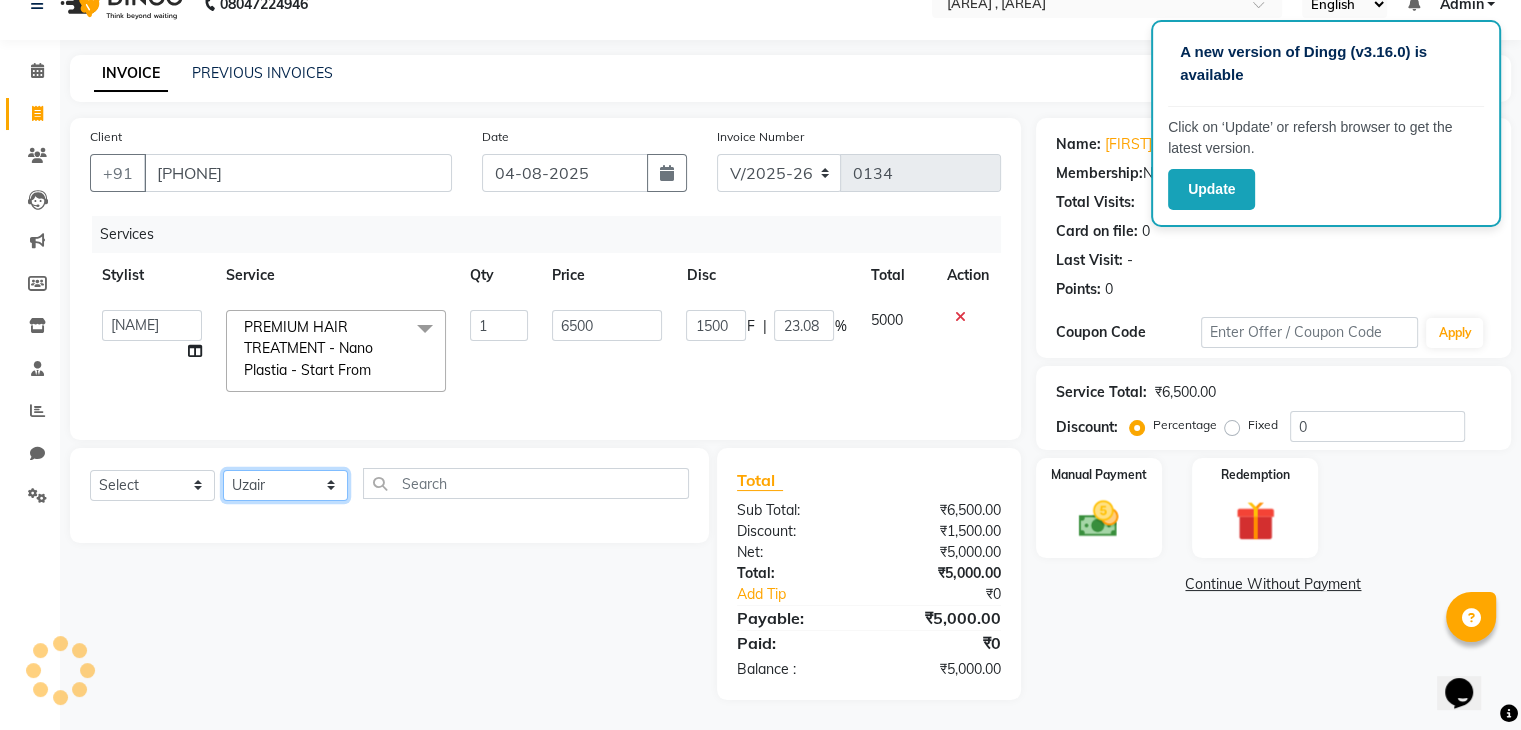 click on "Select Stylist deepa Lucky nadeem Riya Sameer Shivam Tas bina Uzair Vinita" 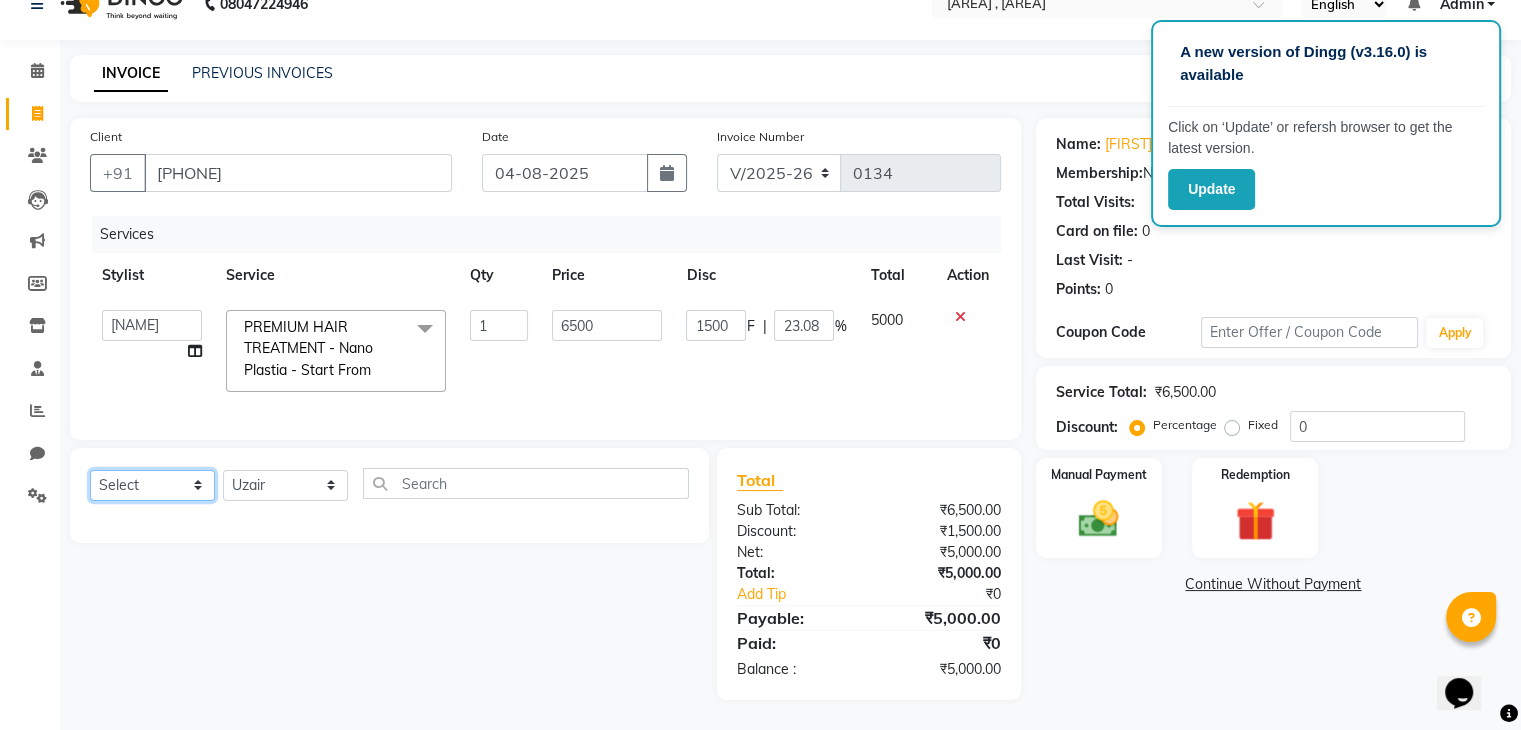click on "Select  Service  Product  Membership  Package Voucher Prepaid Gift Card" 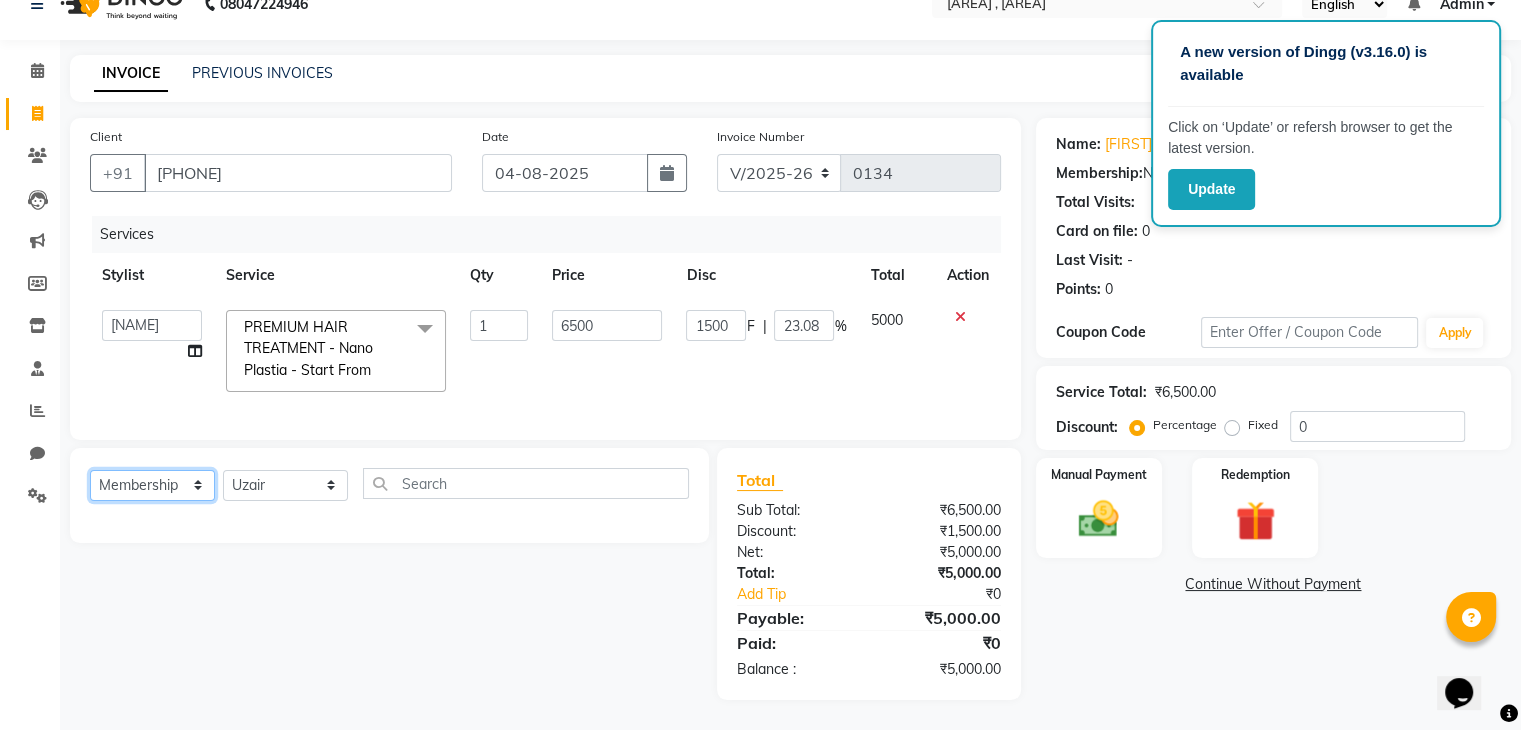click on "Select  Service  Product  Membership  Package Voucher Prepaid Gift Card" 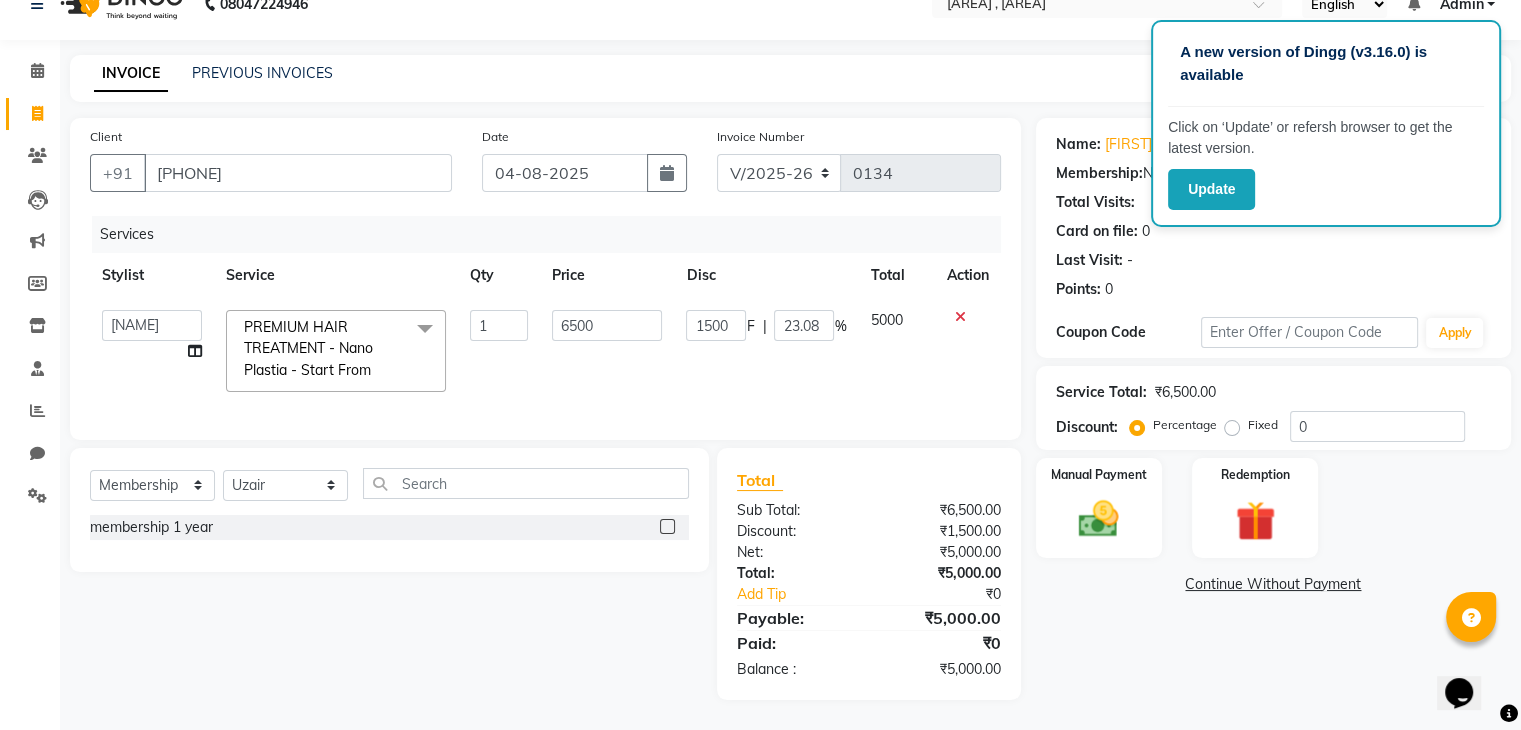 click 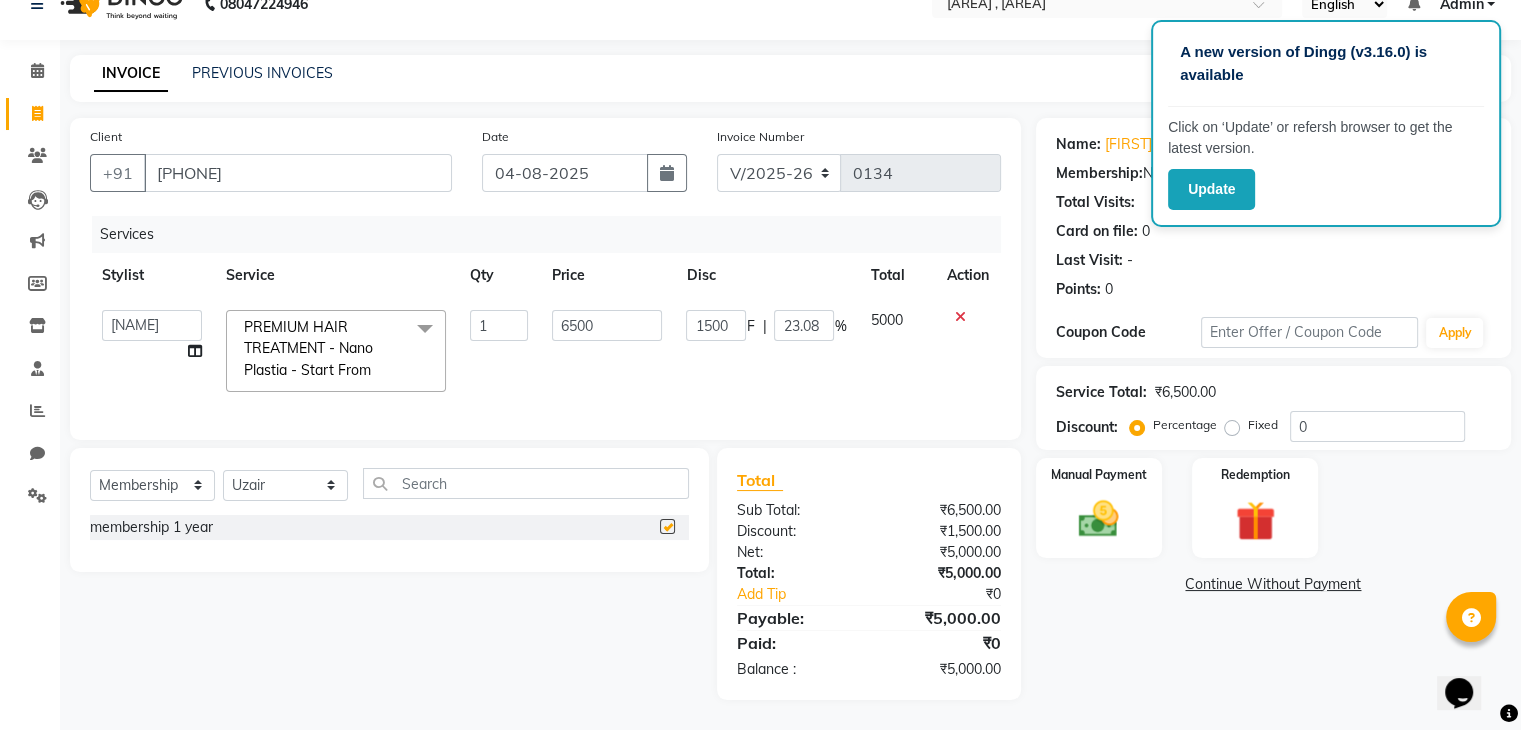 select on "select" 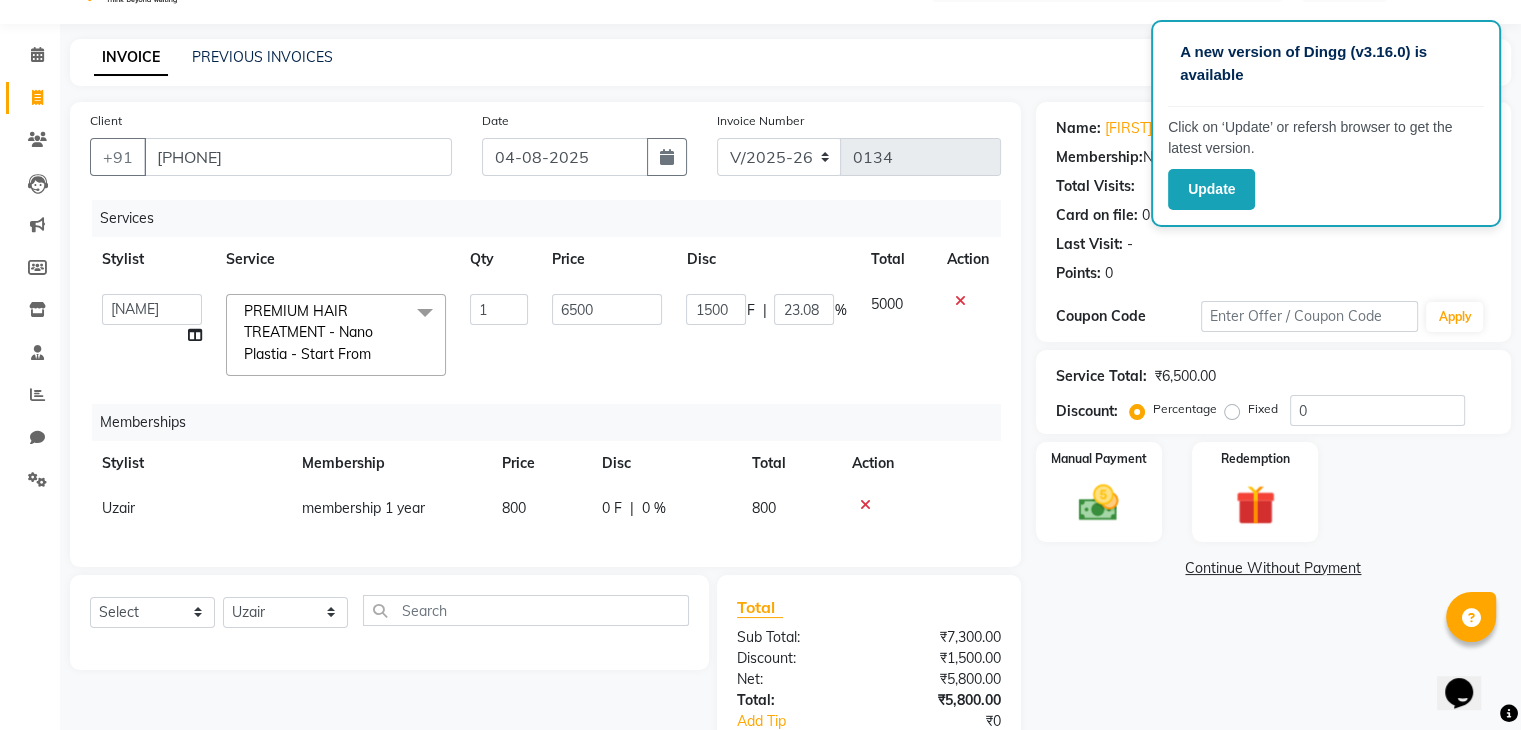 click on "0 F" 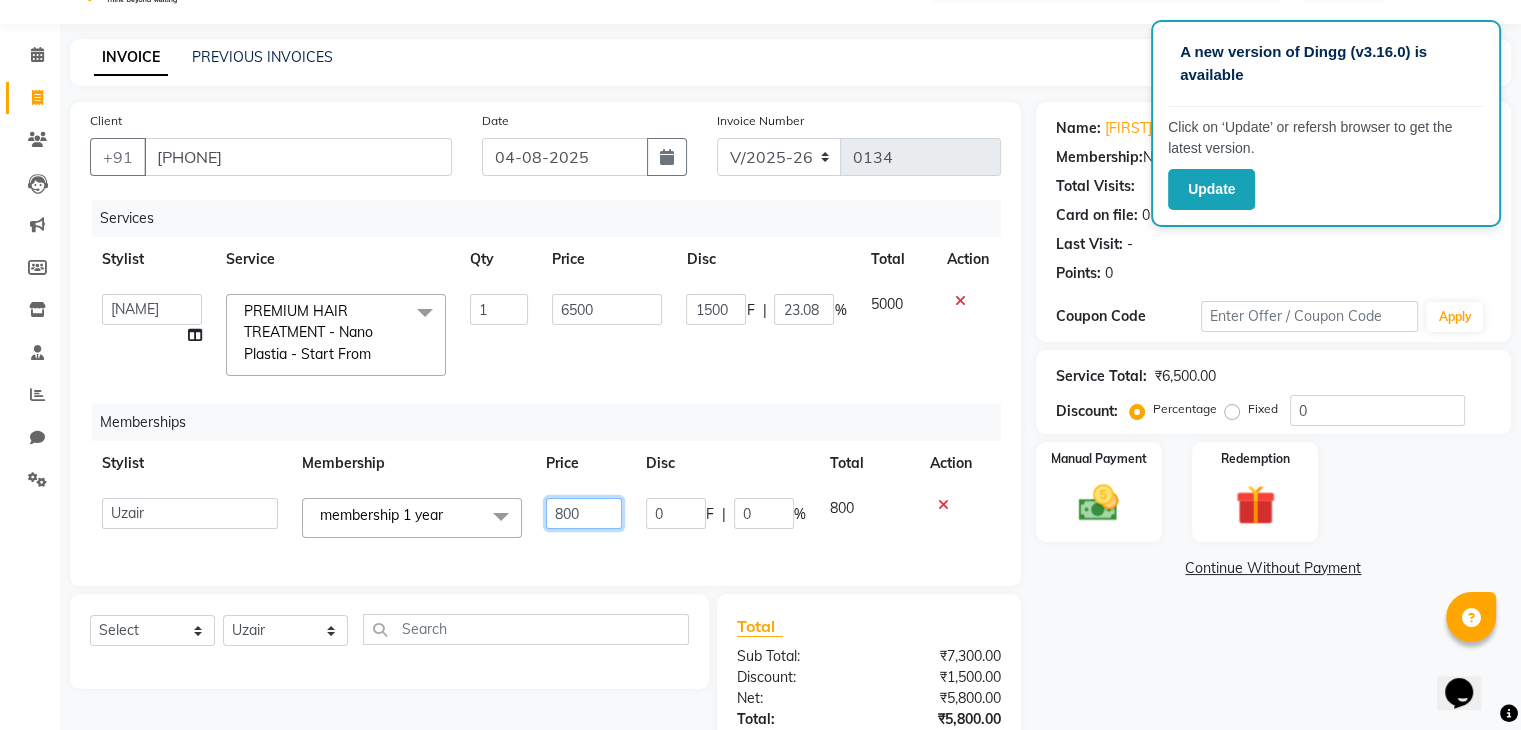 click on "800" 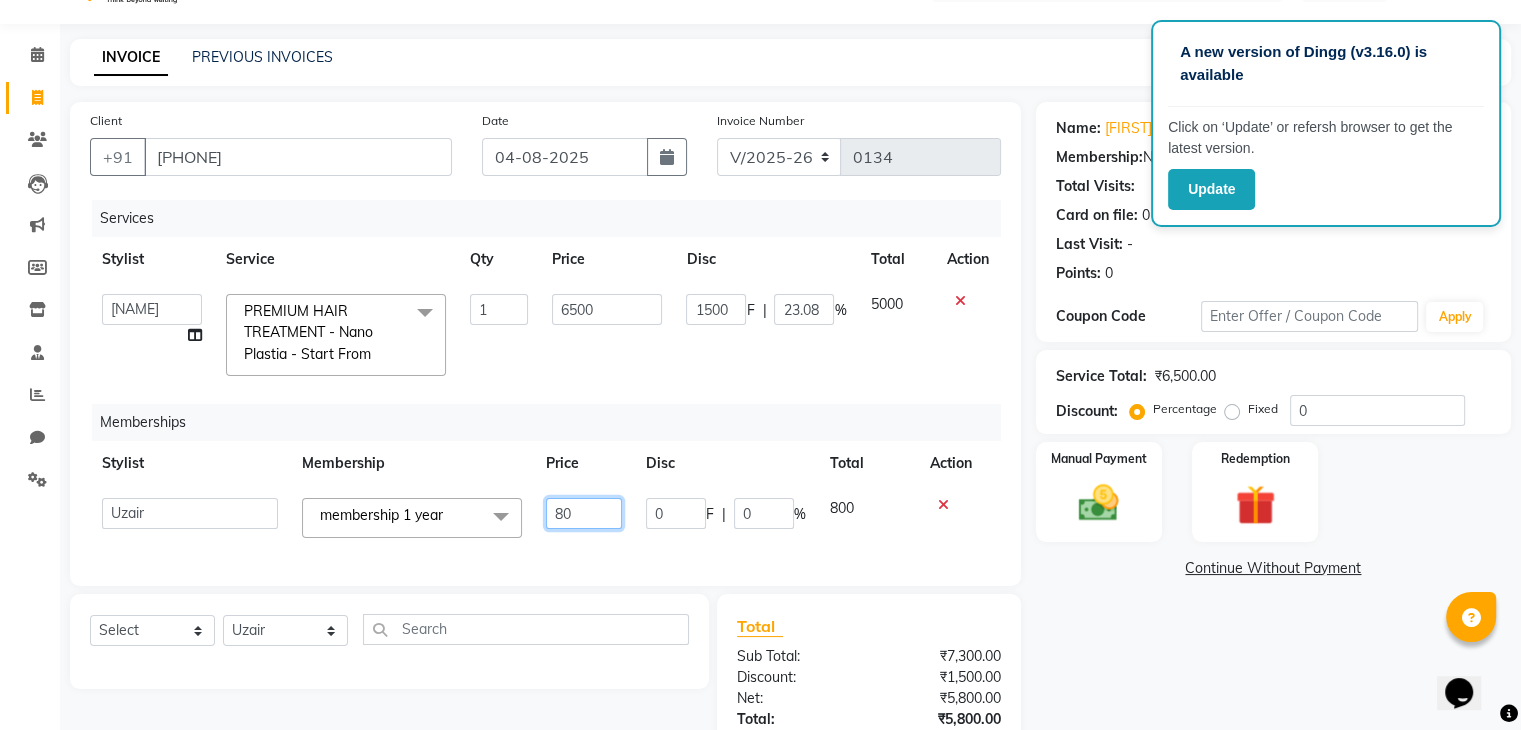 type on "8" 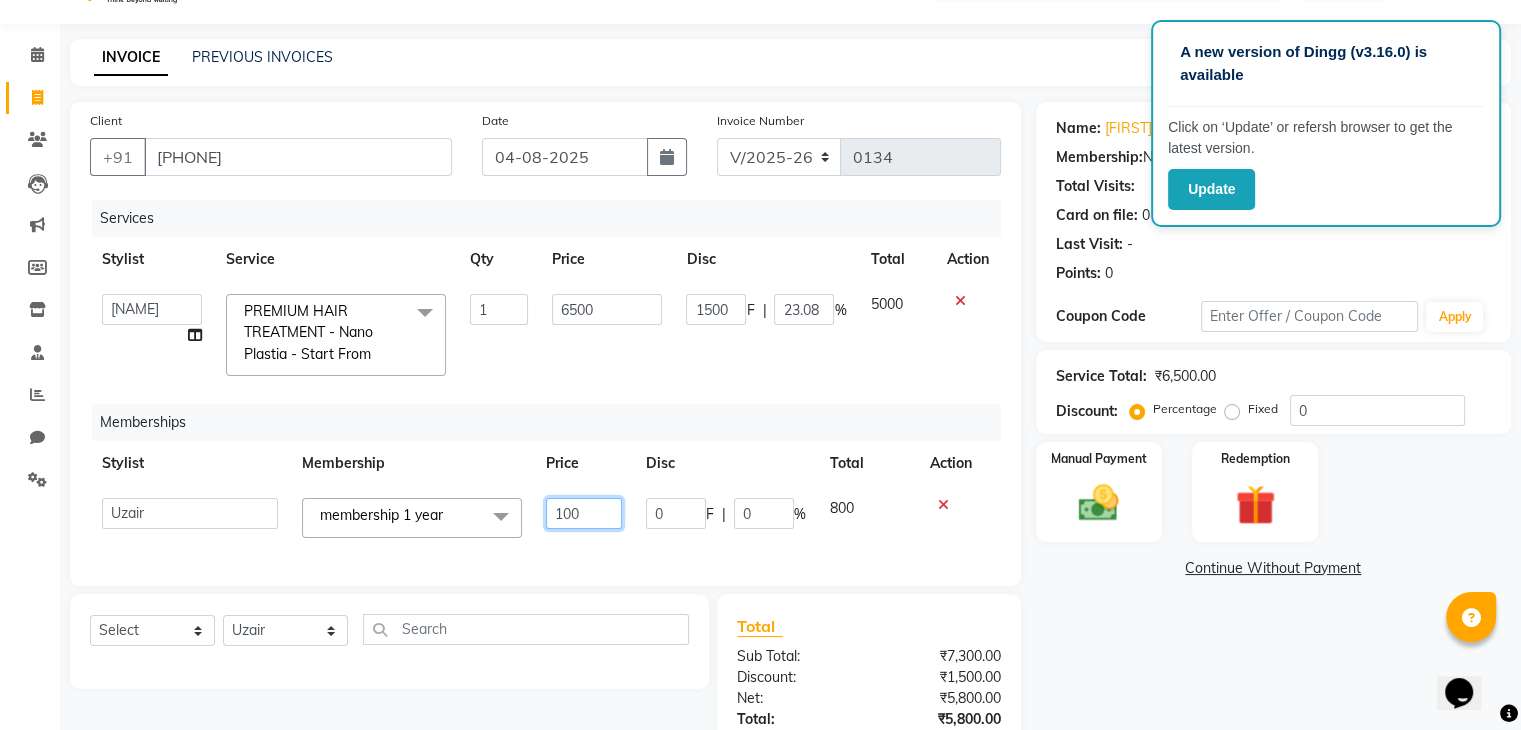type on "1000" 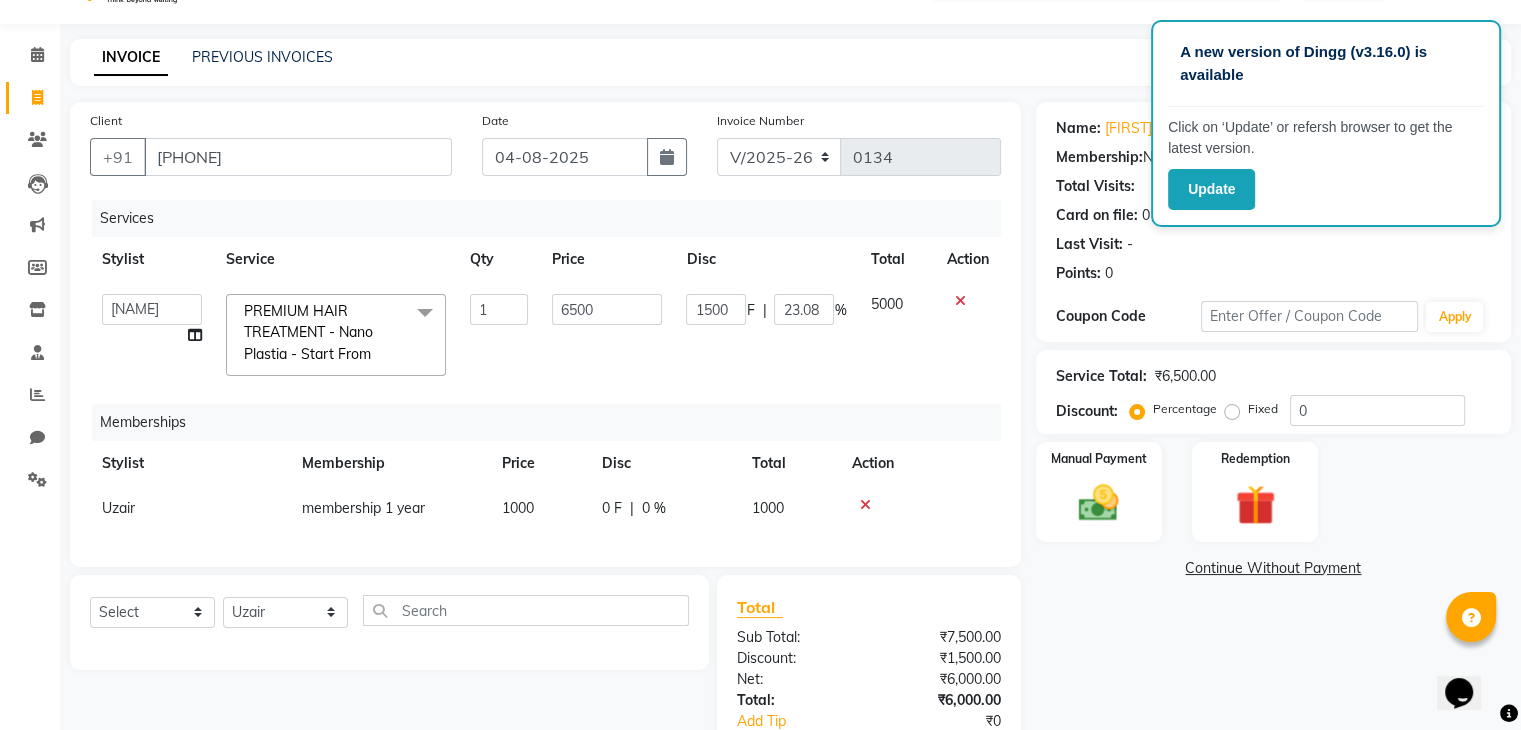 click on "0 F" 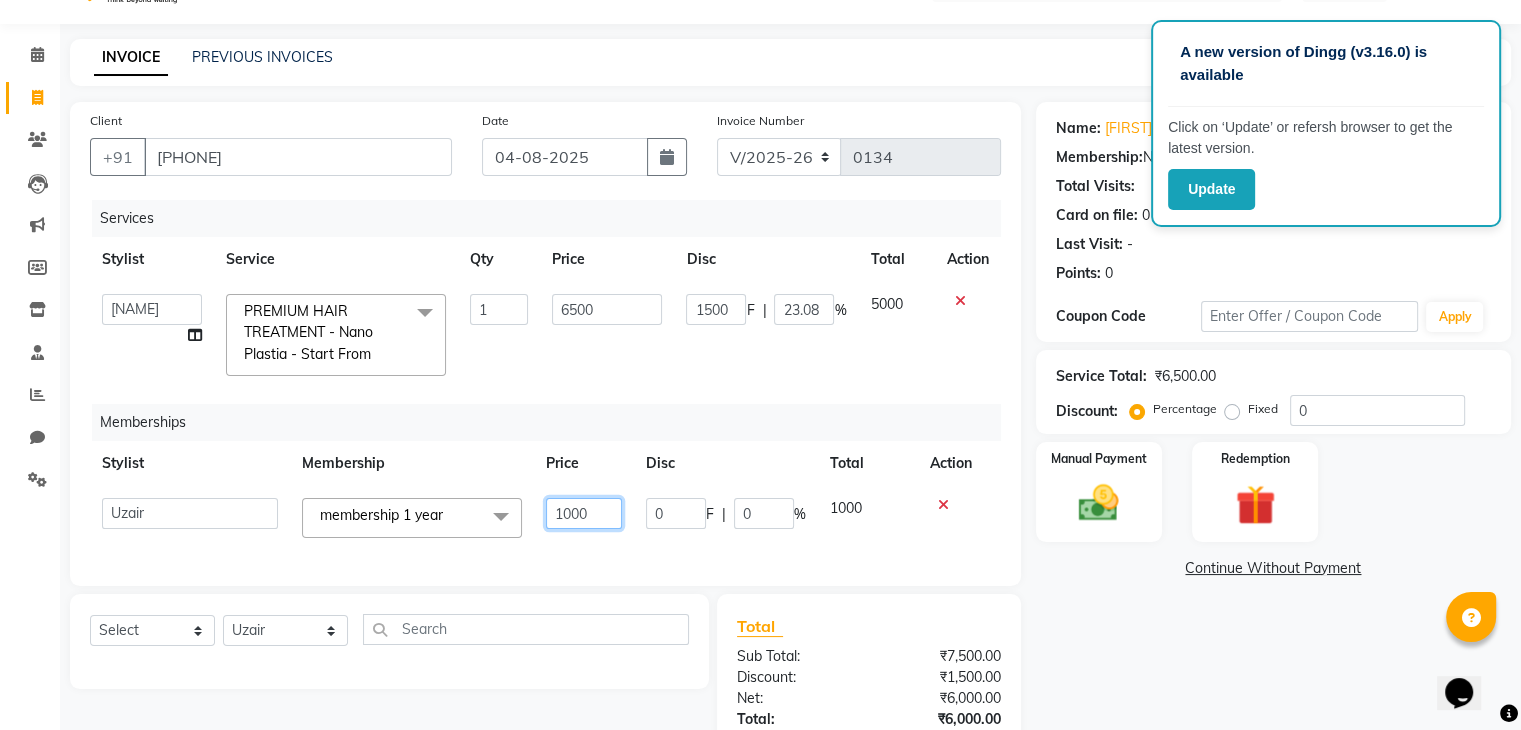 click on "1000" 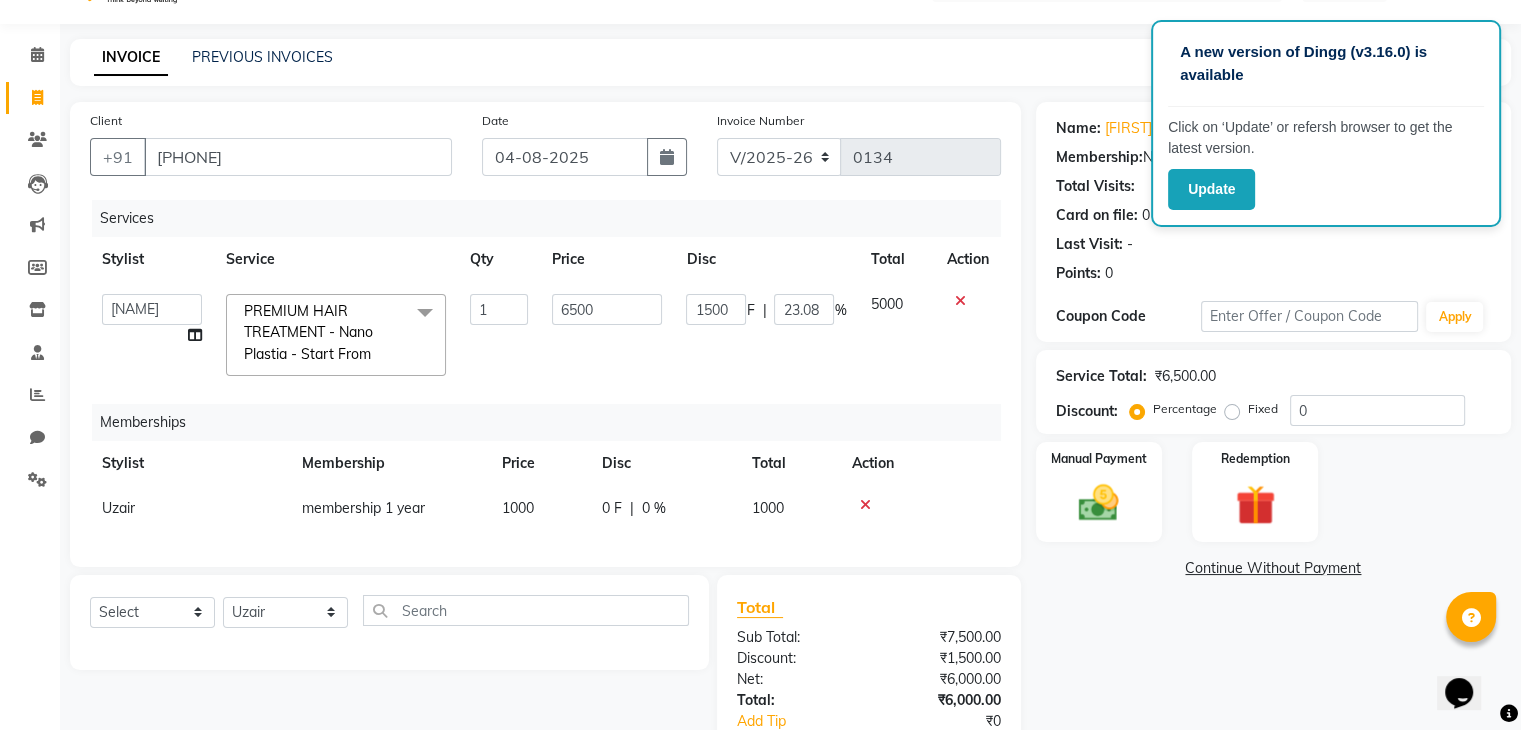click on "0 F" 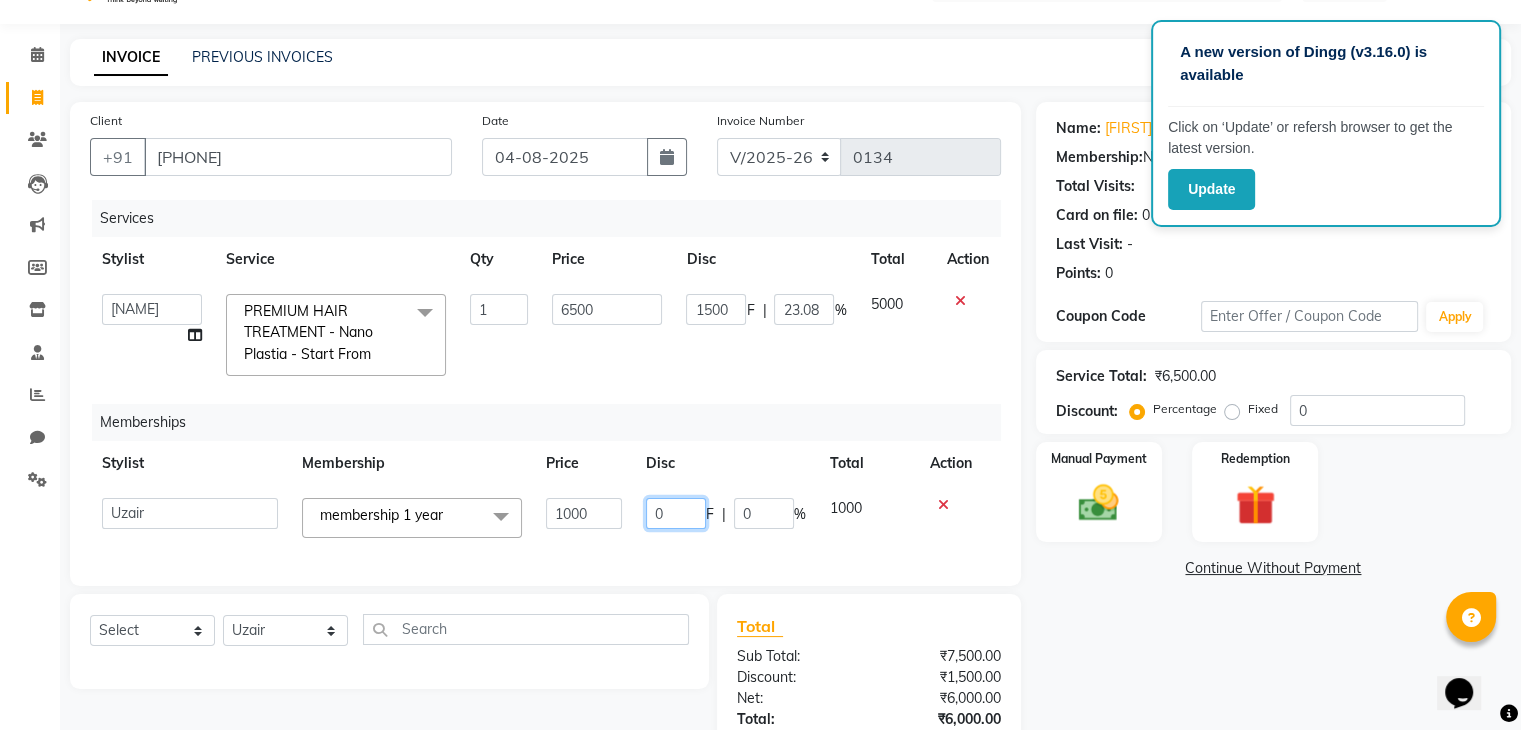 click on "0" 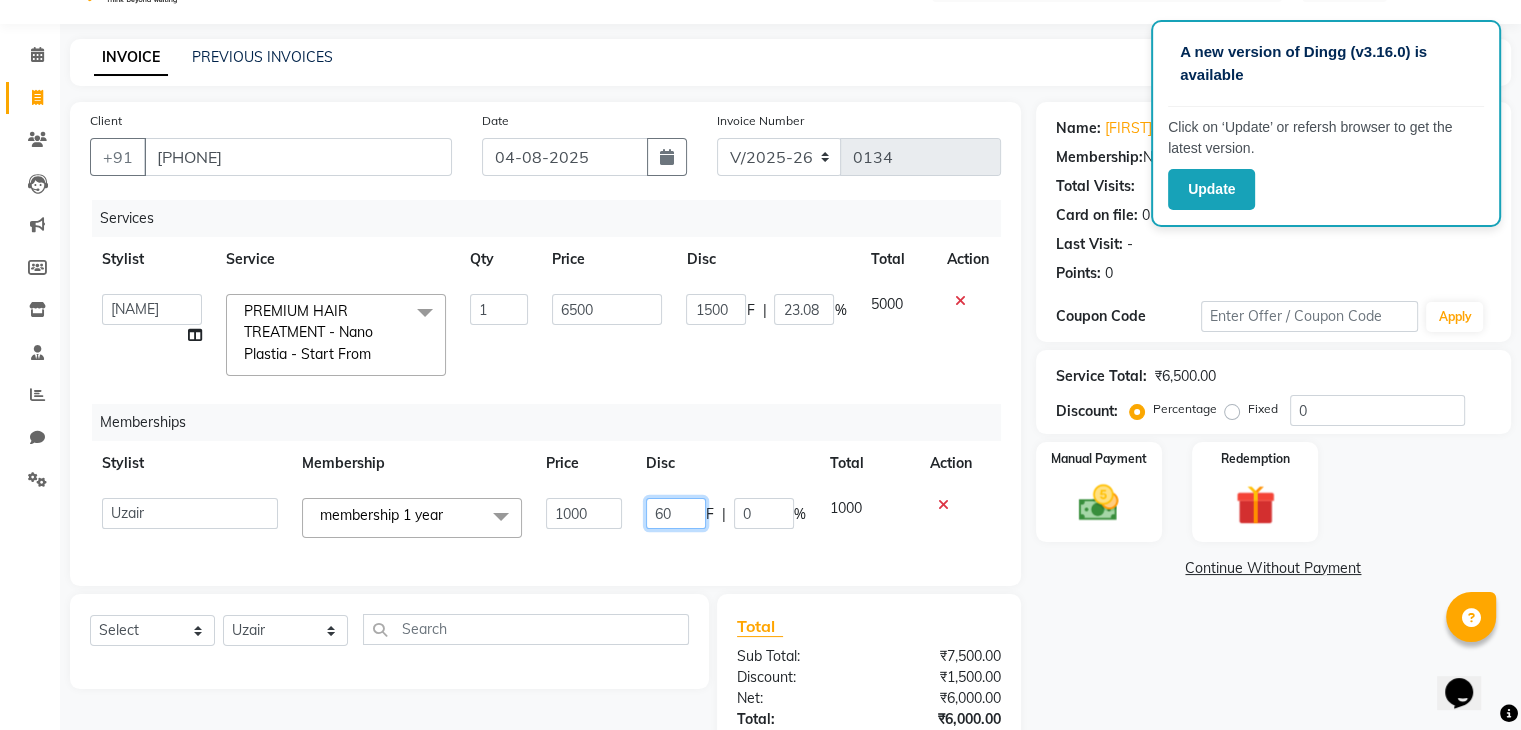 type on "600" 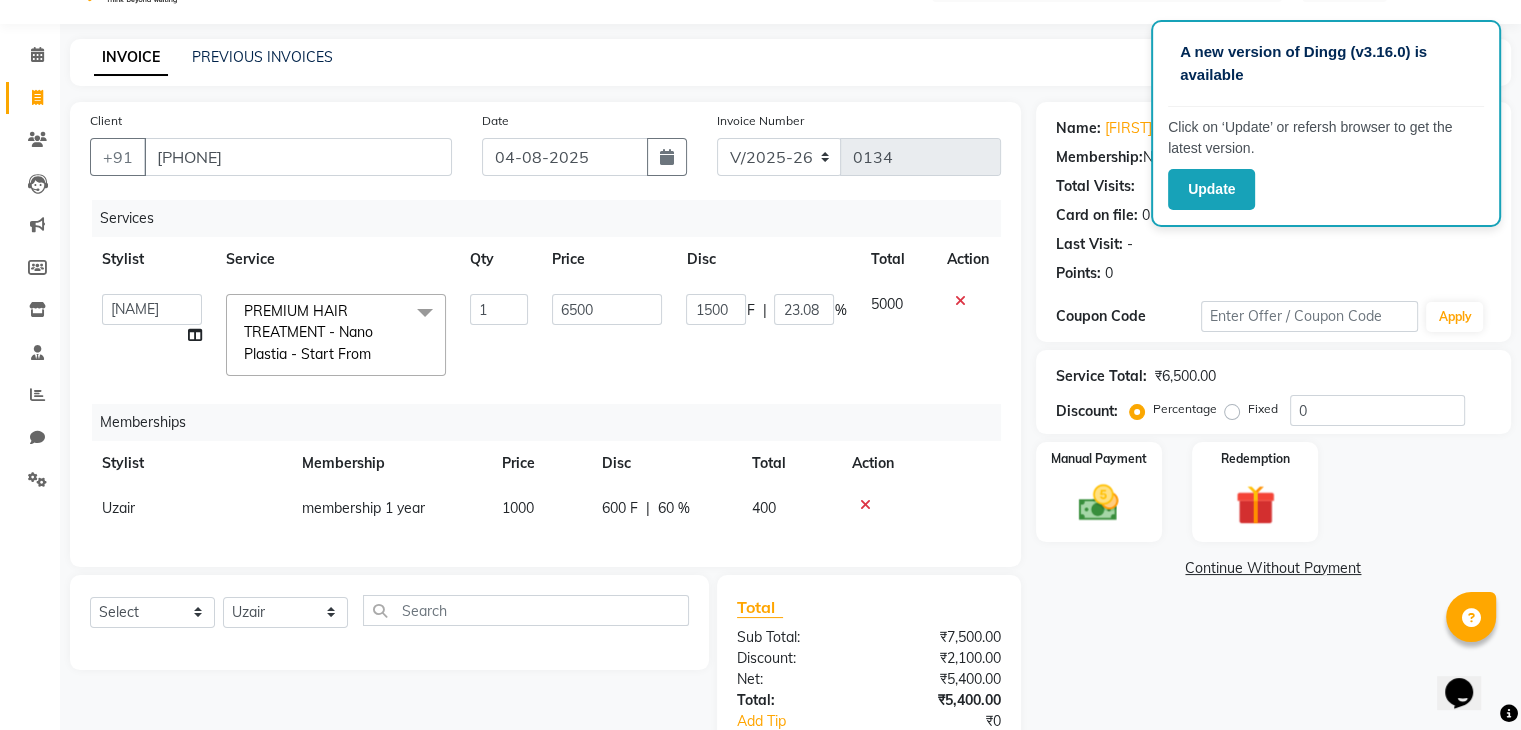 click on "Client +[COUNTRY] [PHONE] Date [DATE] Invoice Number [INVOICE] Services Stylist Service Qty Price Disc Total Action [NAME] [NAME] [NAME] [NAME] [NAME] [NAME] [NAME] [NAME] [NAME] [SERVICE] - [SERVICE] - [PRICE] [SERVICE] - [SERVICE] [SERVICE] - [SERVICE] [SERVICE] - [SERVICE] [SERVICE] - [SERVICE]([MEMBERSHIP]) [SERVICE] - [SERVICE] [SERVICE] - [SERVICE] / [SERVICE] [SERVICE] - [SERVICE] [SERVICE] & [SERVICE] - [SERVICE] [PRICE] [SERVICE] & [SERVICE] - [SERVICE] [PRICE] [SERVICE] & [SERVICE] - [SERVICE] [PRICE] [SERVICE] & [SERVICE] - [SERVICE] [PRICE] [SERVICE] [SERVICE] [SERVICE] [SERVICE] - [SERVICE] [PRICE] [SERVICE] - [SERVICE] / [SERVICE] [PRICE] [SERVICE] - [SERVICE] [PRICE] [SERVICE] [SERVICE] - [SERVICE] ([SERVICE]) [PRICE] [SERVICE] - [SERVICE] ([SERVICE]) [PRICE]" 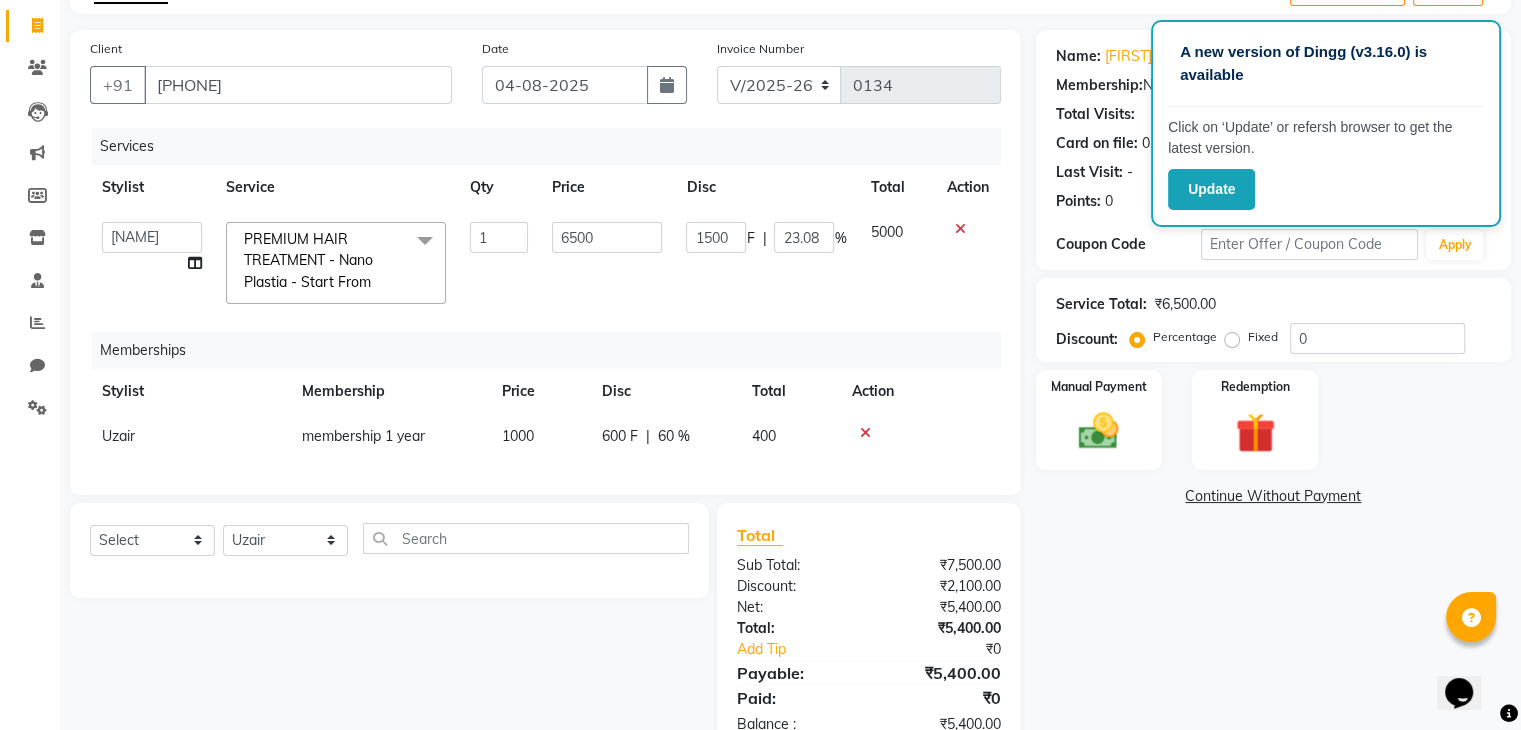 scroll, scrollTop: 120, scrollLeft: 0, axis: vertical 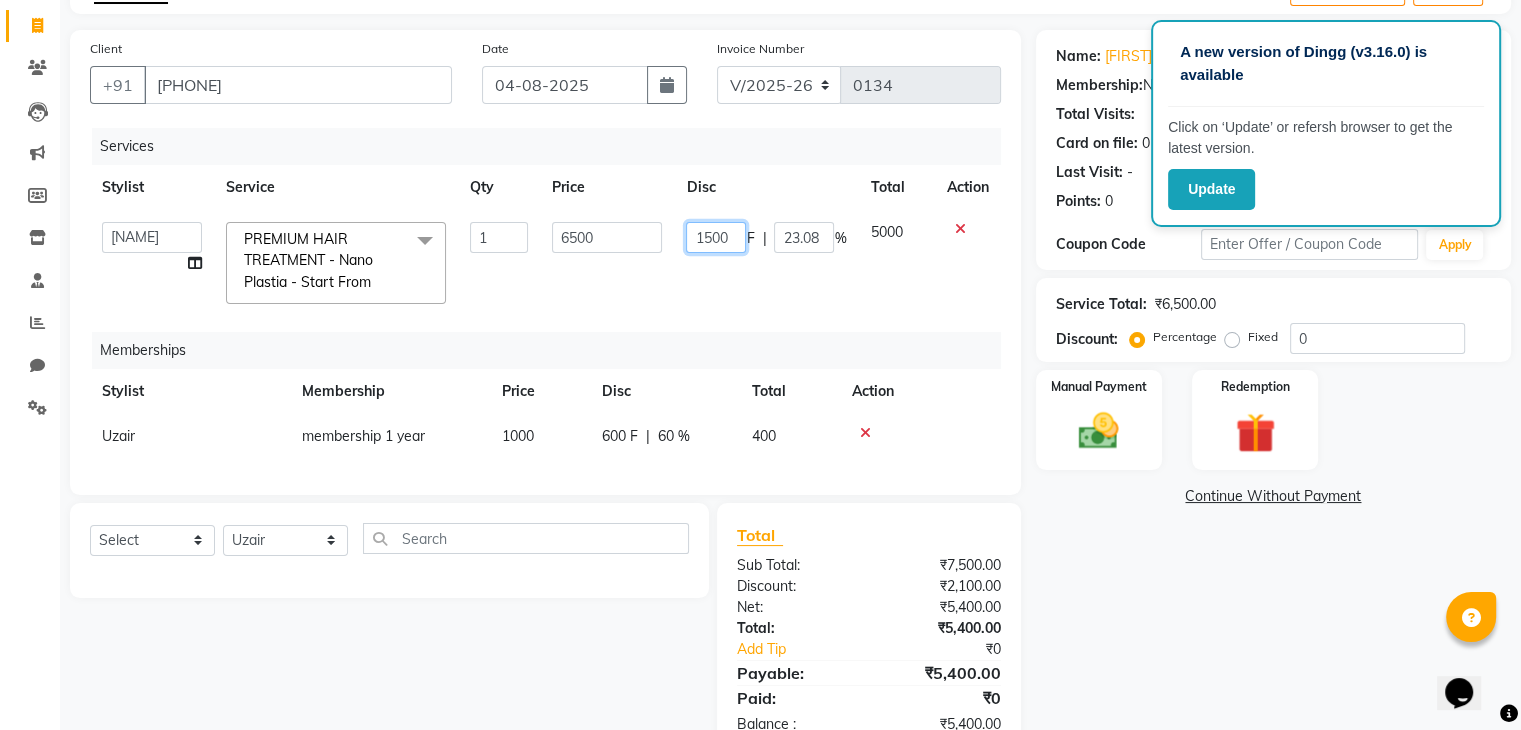 click on "1500" 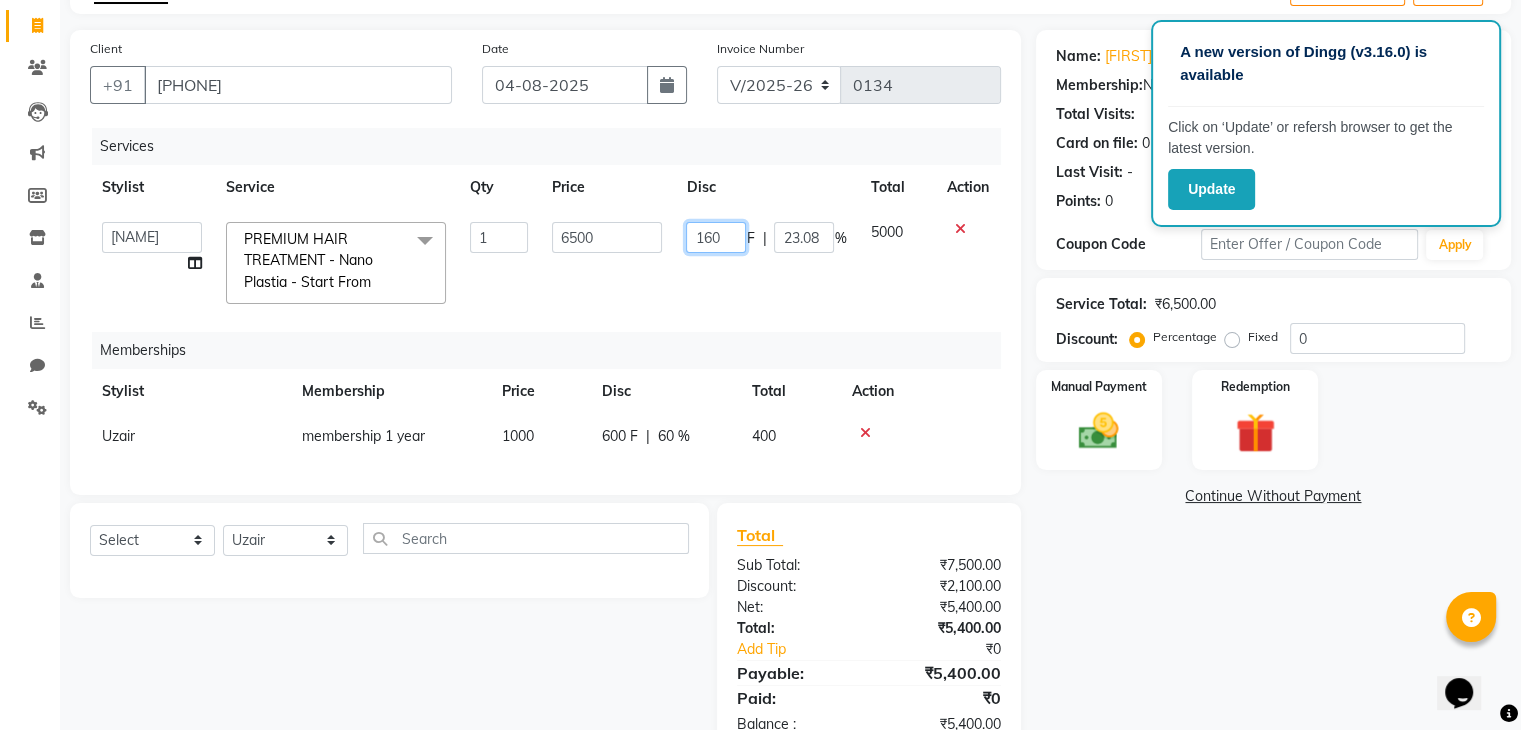 type on "1600" 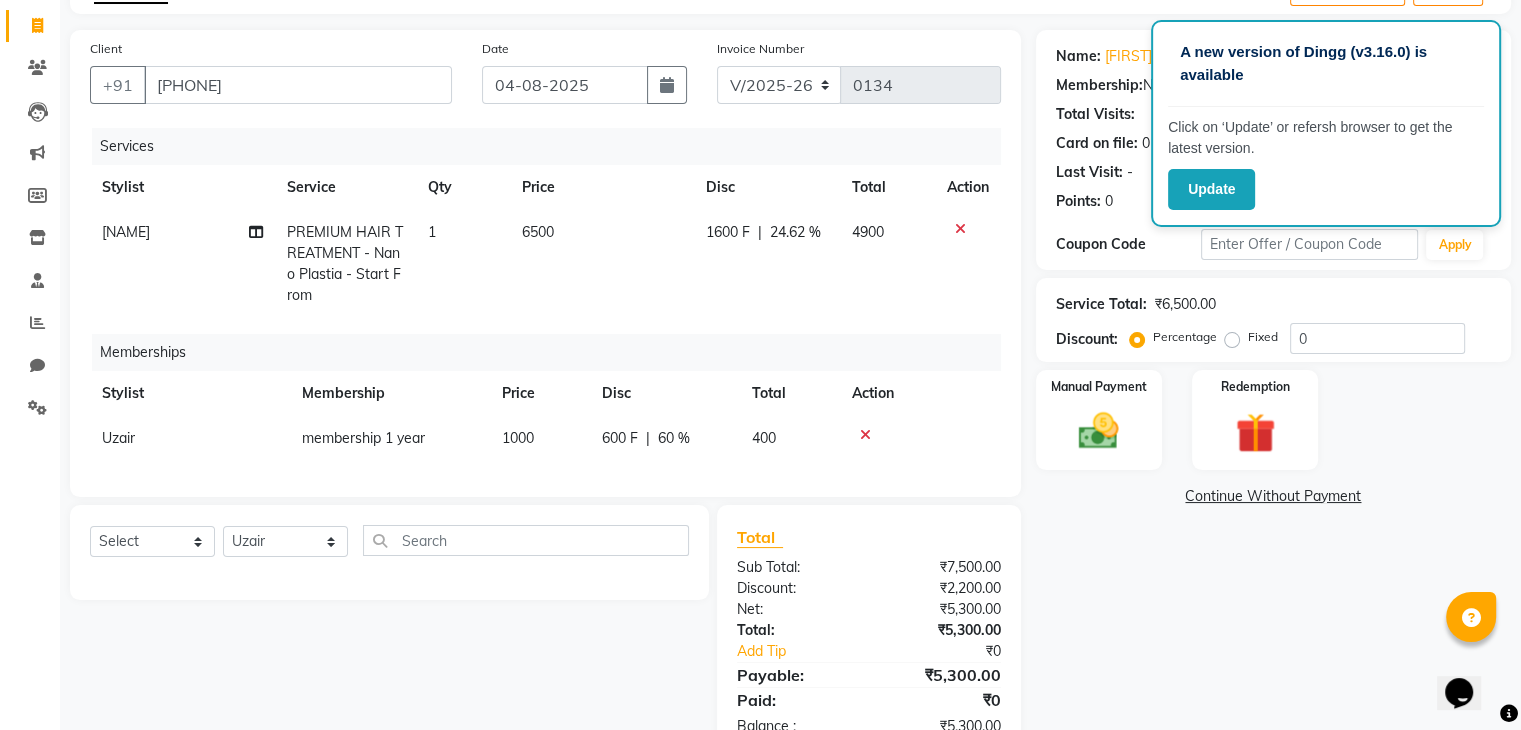 click on "Name: [FIRST] [LAST]  Membership:  No Active Membership  Total Visits:   Card on file:  0 Last Visit:   - Points:   0  Coupon Code Apply Service Total:  ₹6,500.00  Discount:  Percentage   Fixed  0 Manual Payment Redemption  Continue Without Payment" 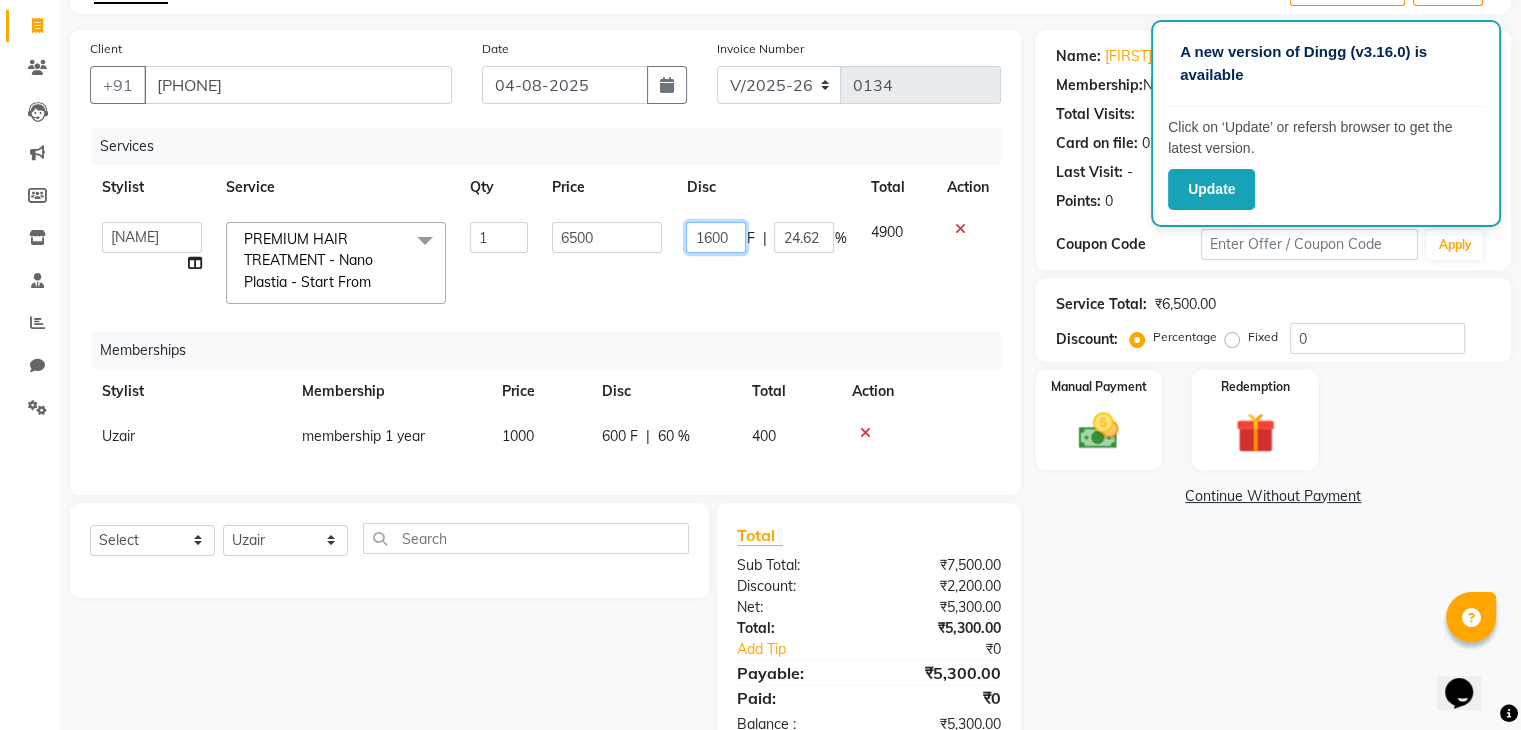 click on "1600" 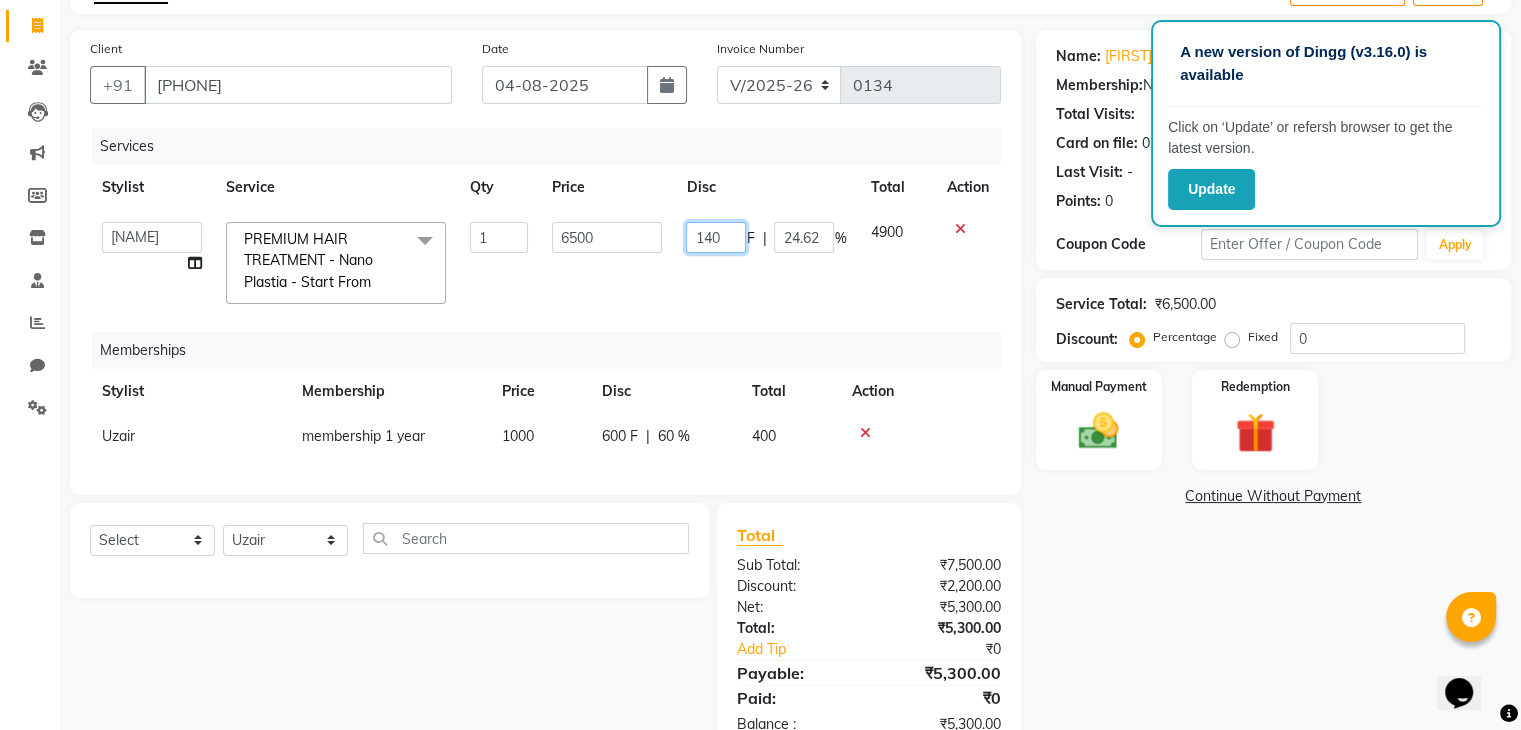 type on "1400" 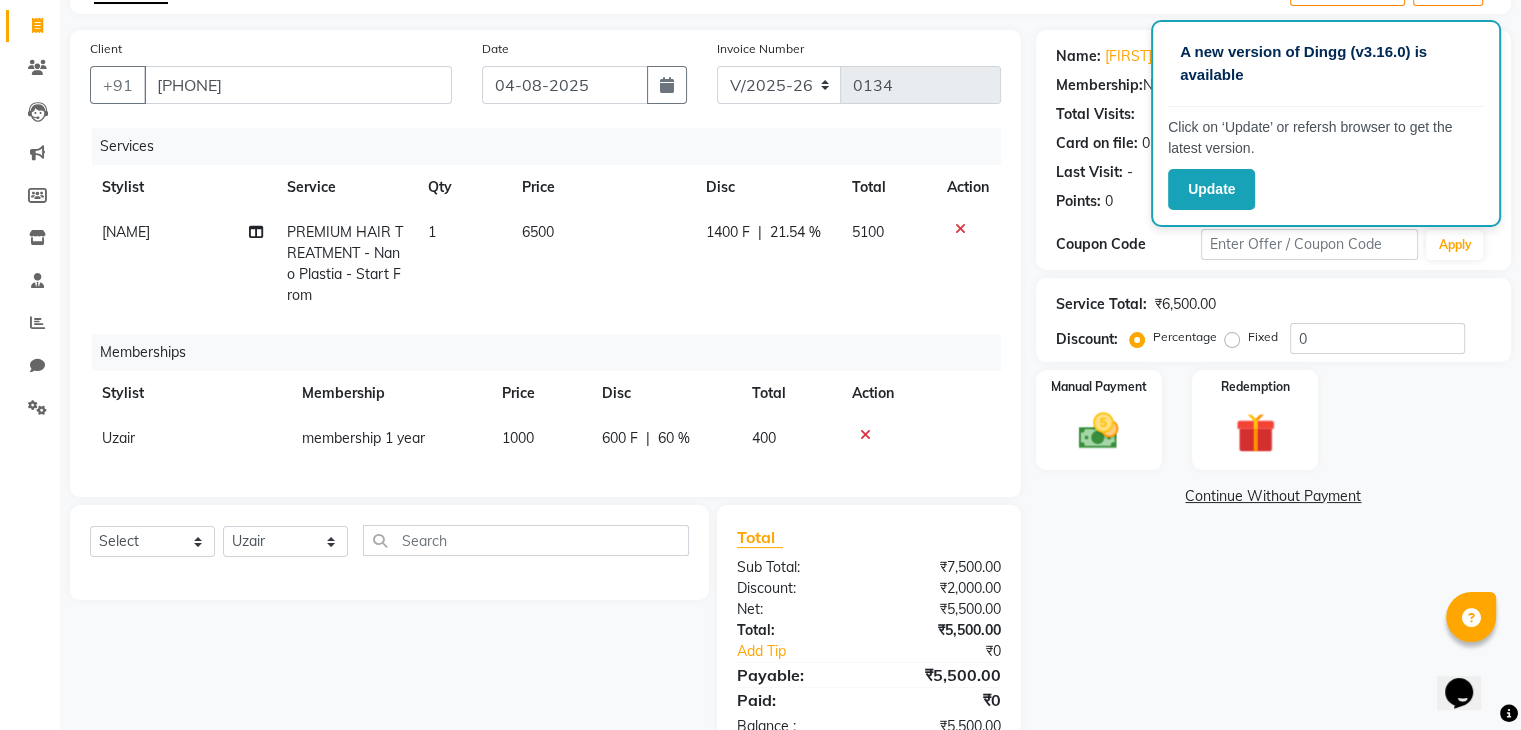 click on "Name: [FIRST] [LAST]  Membership:  No Active Membership  Total Visits:   Card on file:  0 Last Visit:   - Points:   0  Coupon Code Apply Service Total:  ₹6,500.00  Discount:  Percentage   Fixed  0 Manual Payment Redemption  Continue Without Payment" 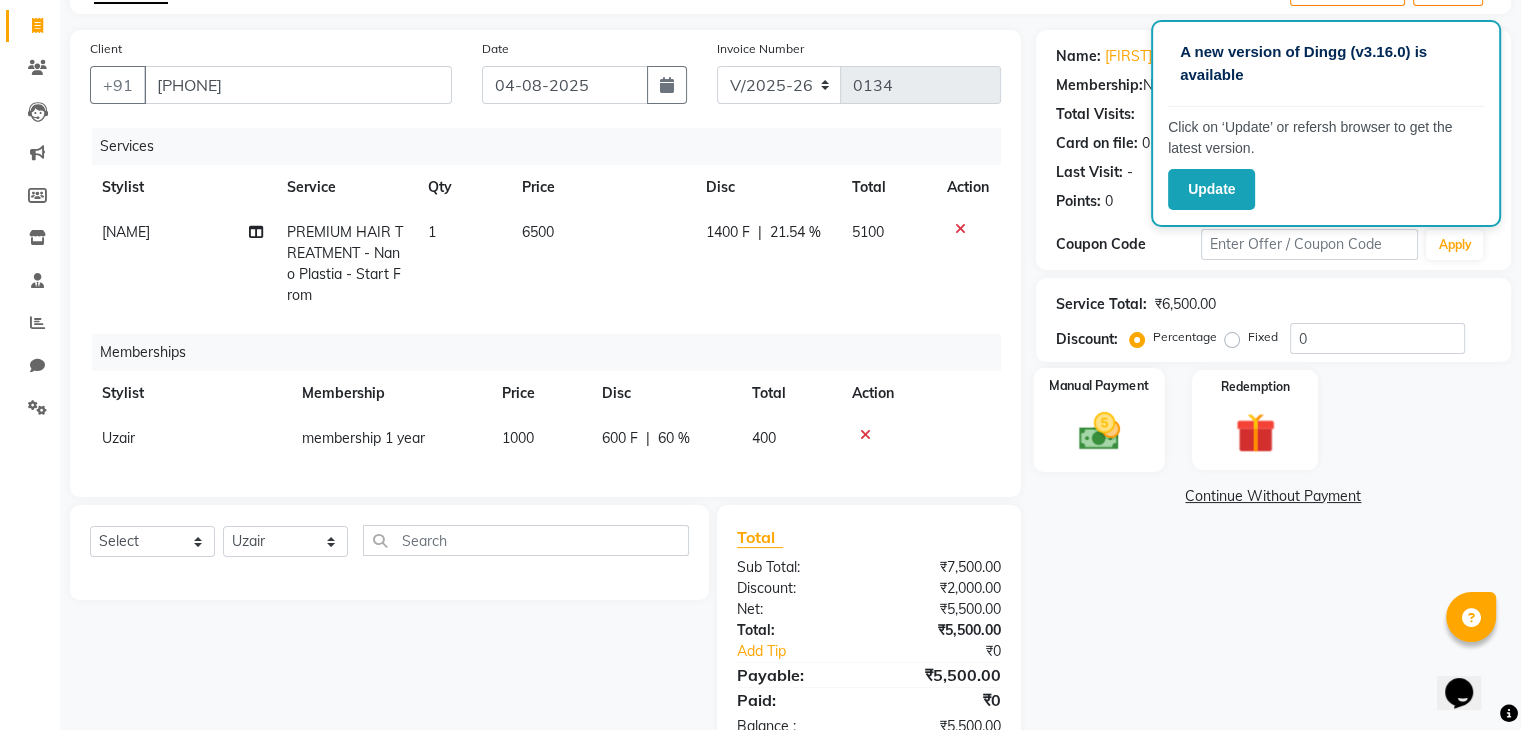 click 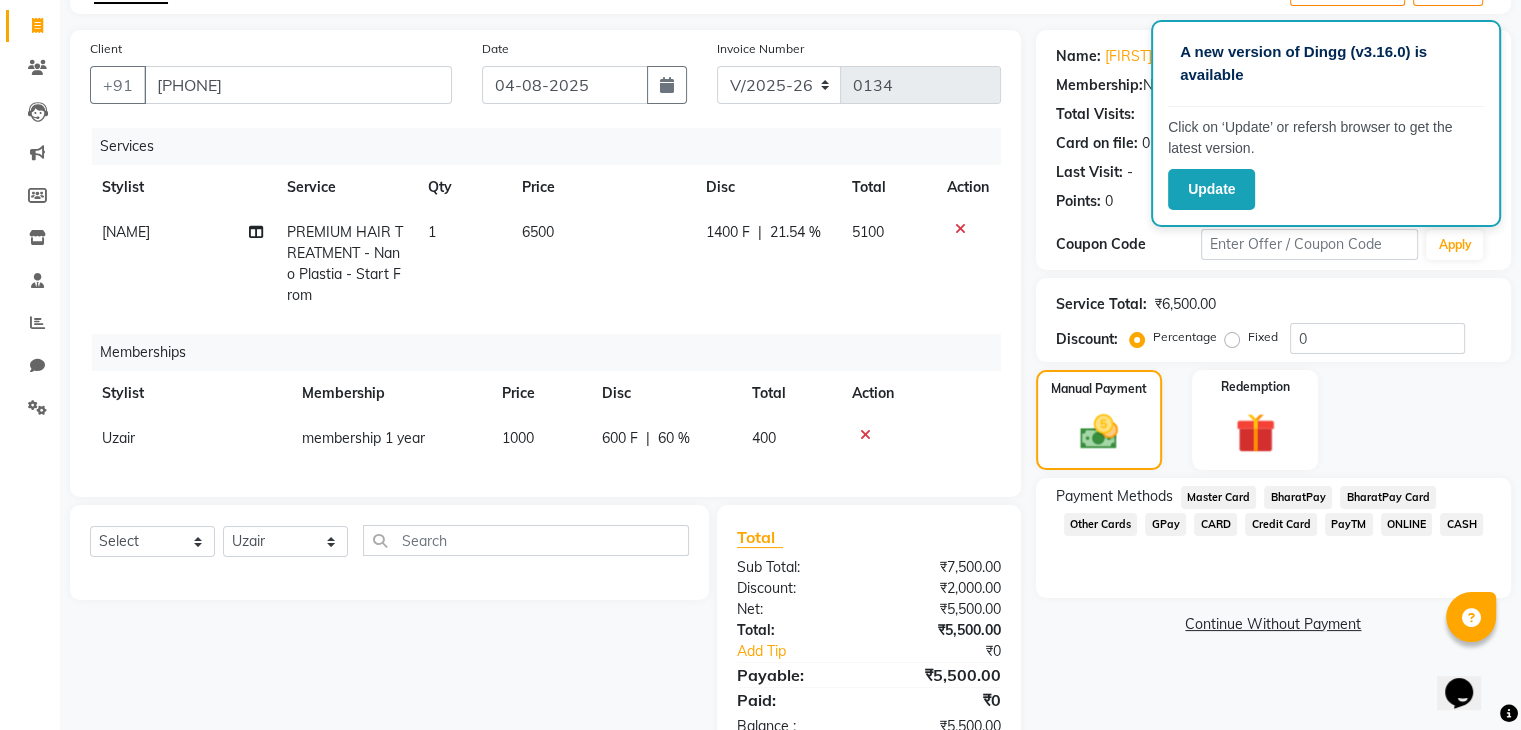 click on "CASH" 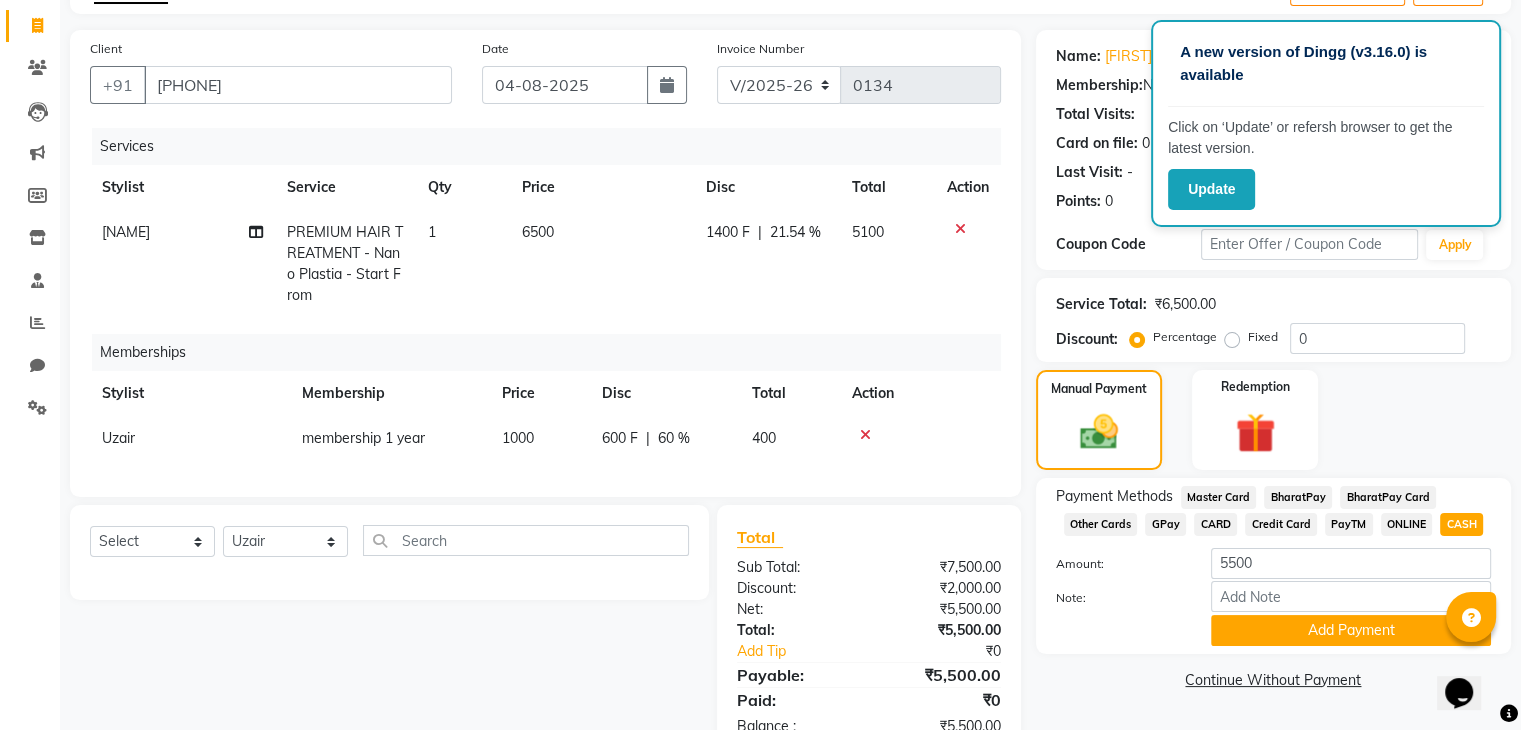 scroll, scrollTop: 192, scrollLeft: 0, axis: vertical 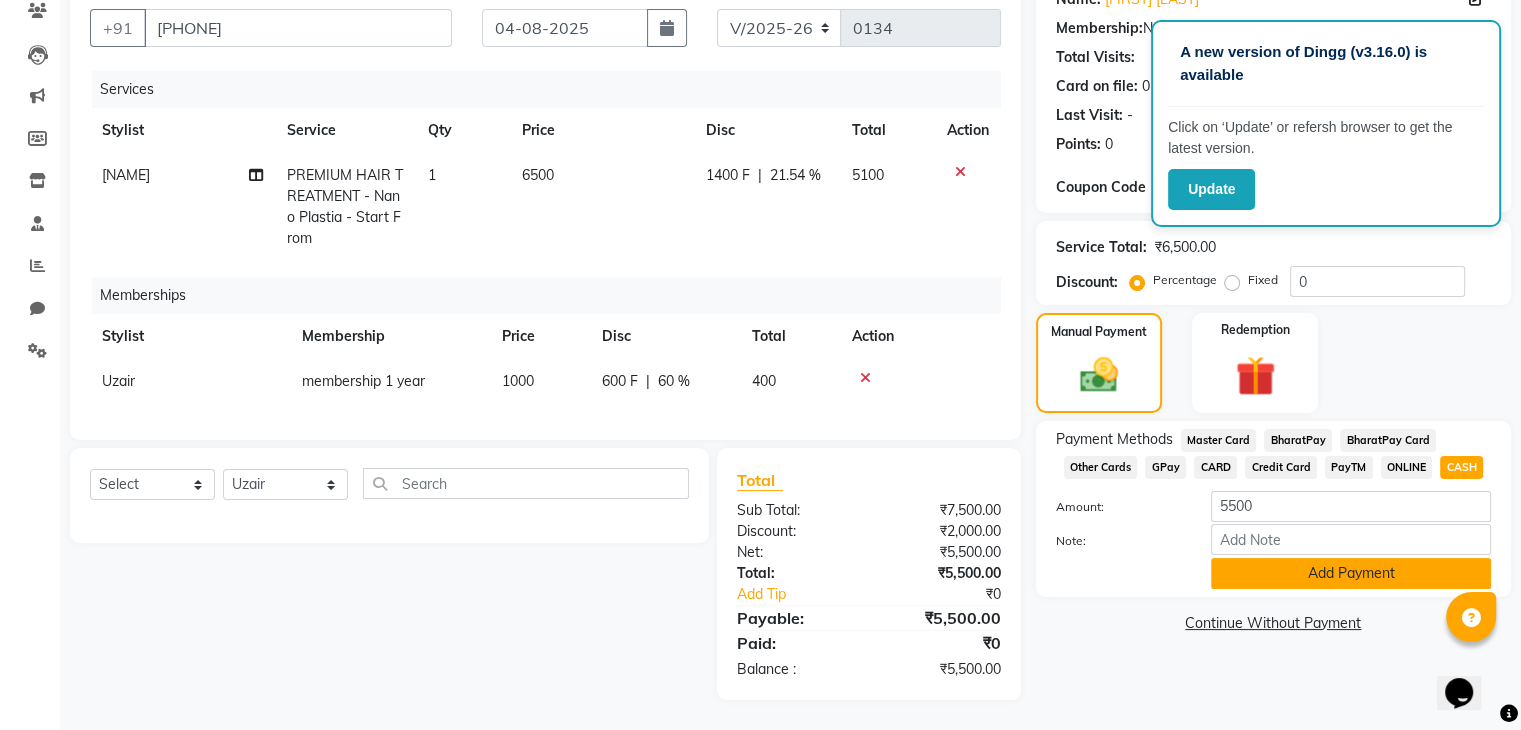 click on "Add Payment" 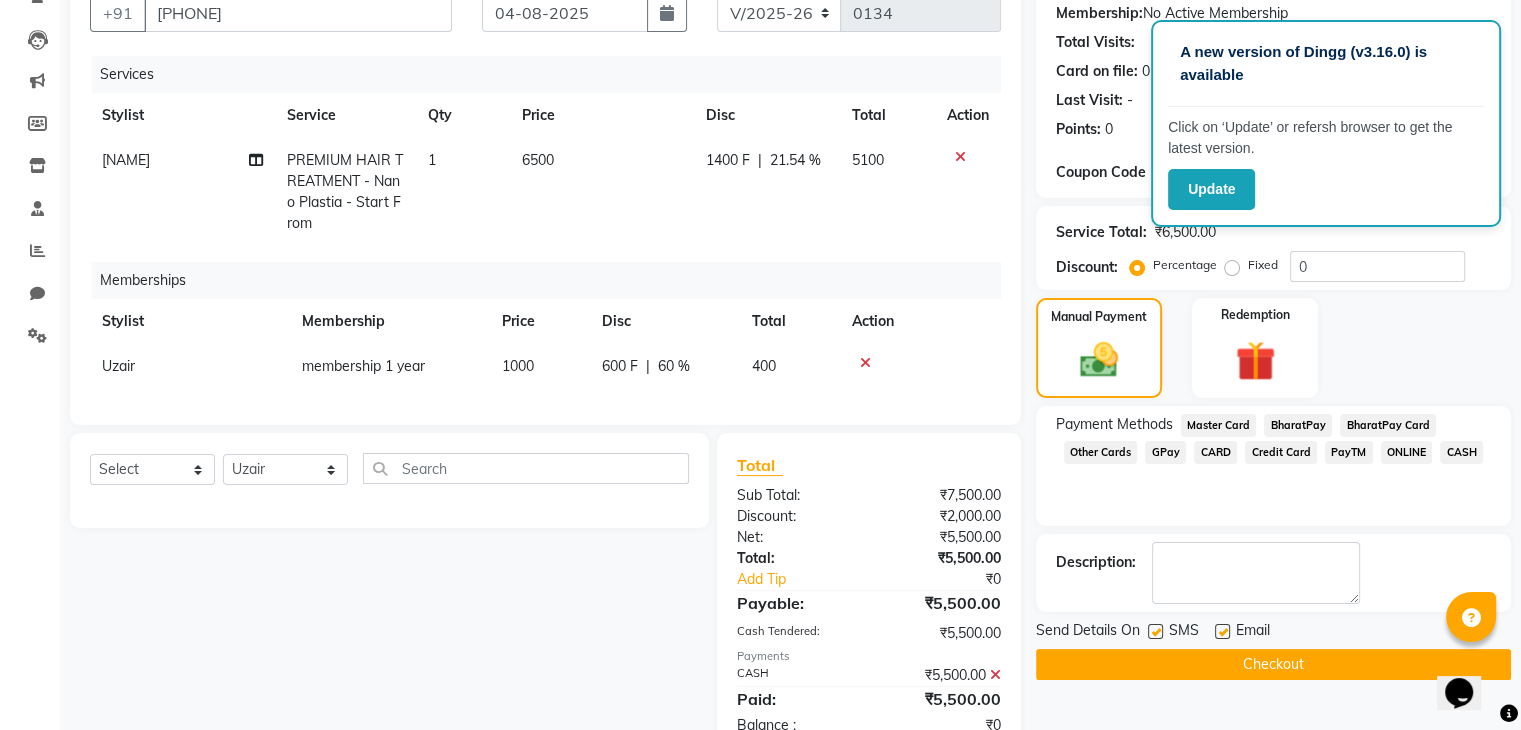 click on "Checkout" 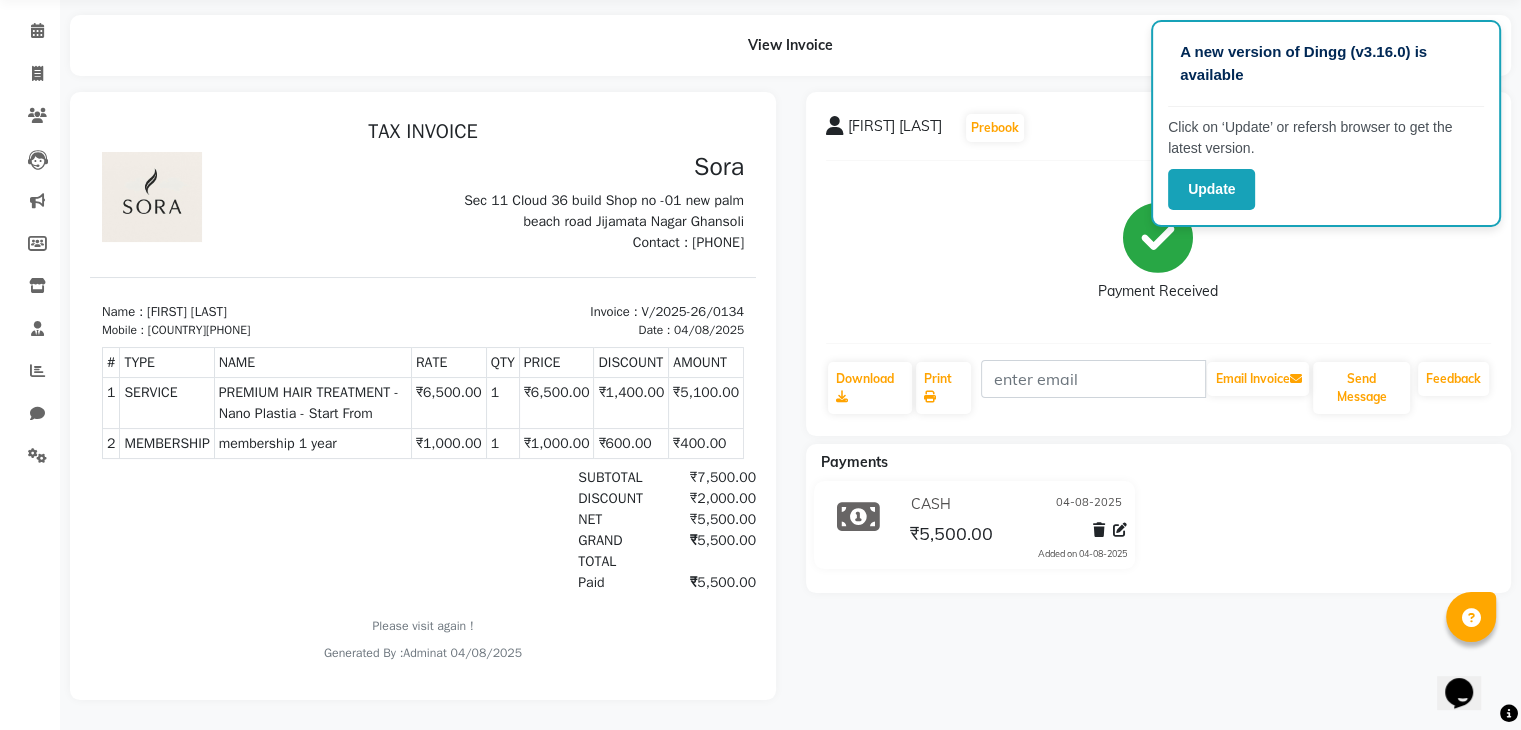 scroll, scrollTop: 0, scrollLeft: 0, axis: both 